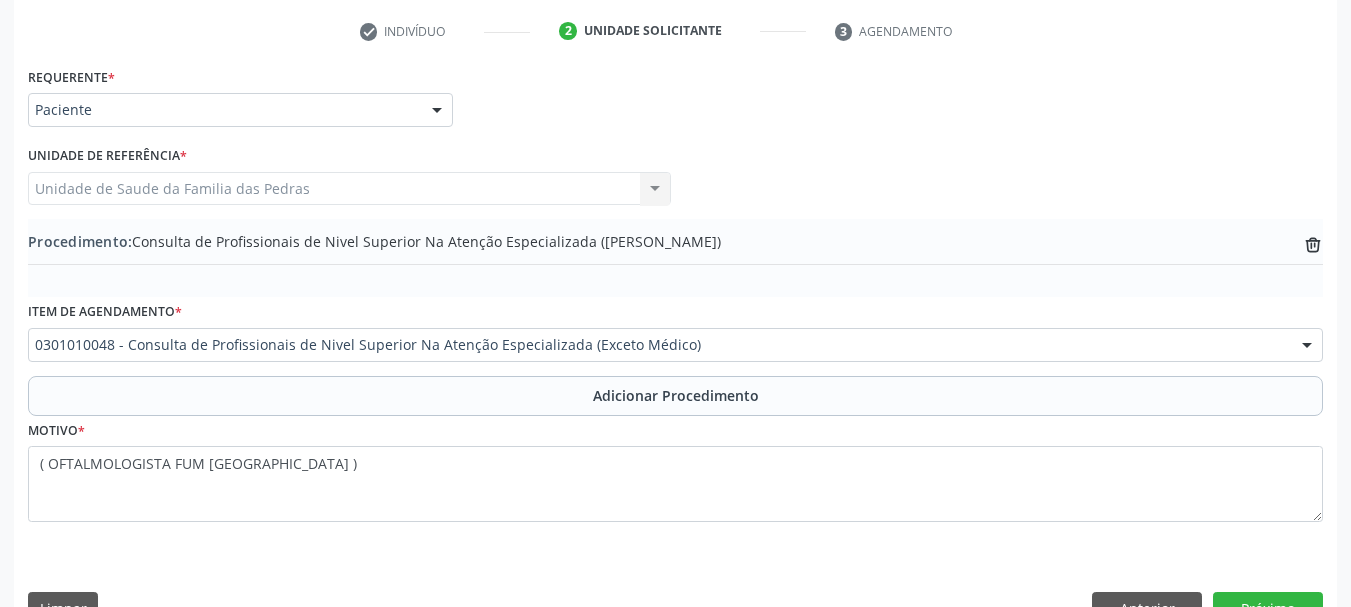 scroll, scrollTop: 400, scrollLeft: 0, axis: vertical 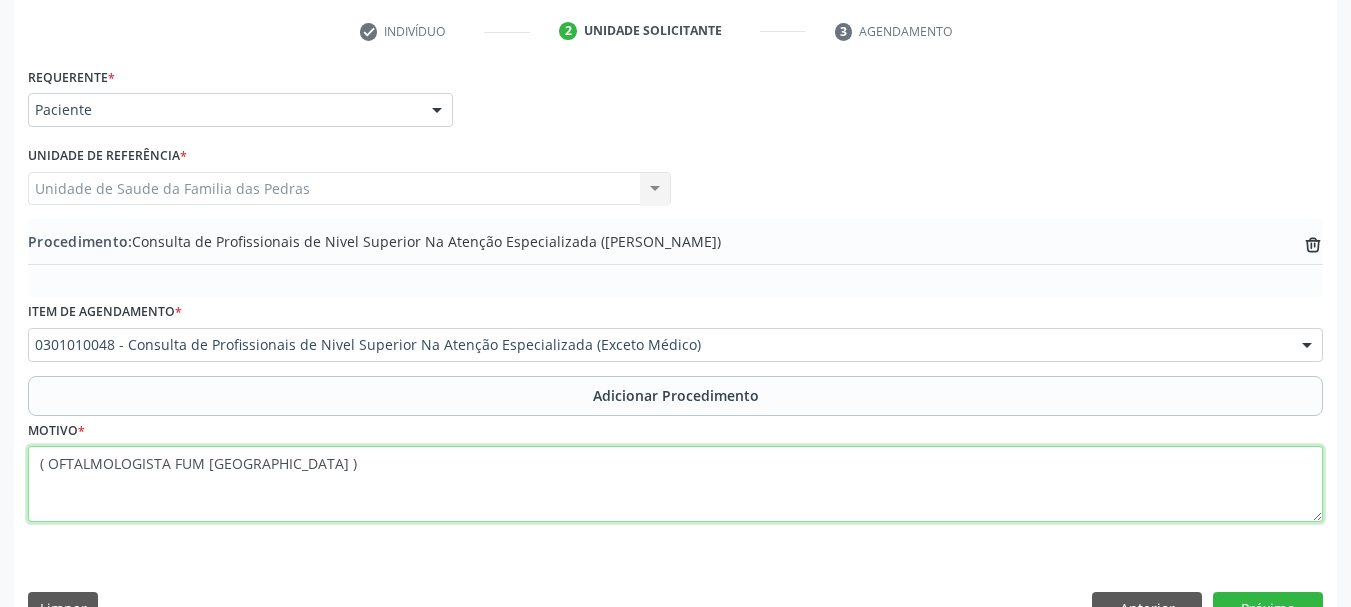click on "( OFTALMOLOGISTA FUM [GEOGRAPHIC_DATA] )" at bounding box center (675, 484) 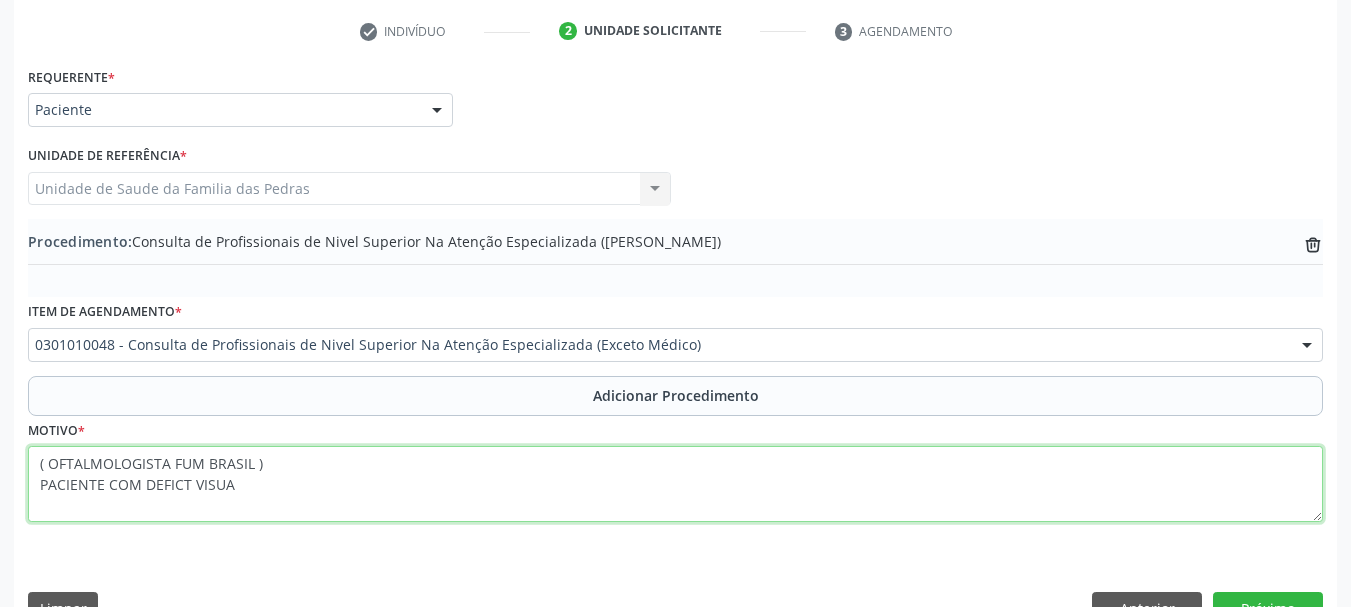 type on "( OFTALMOLOGISTA FUM BRASIL )
PACIENTE COM DEFICT VISUAL" 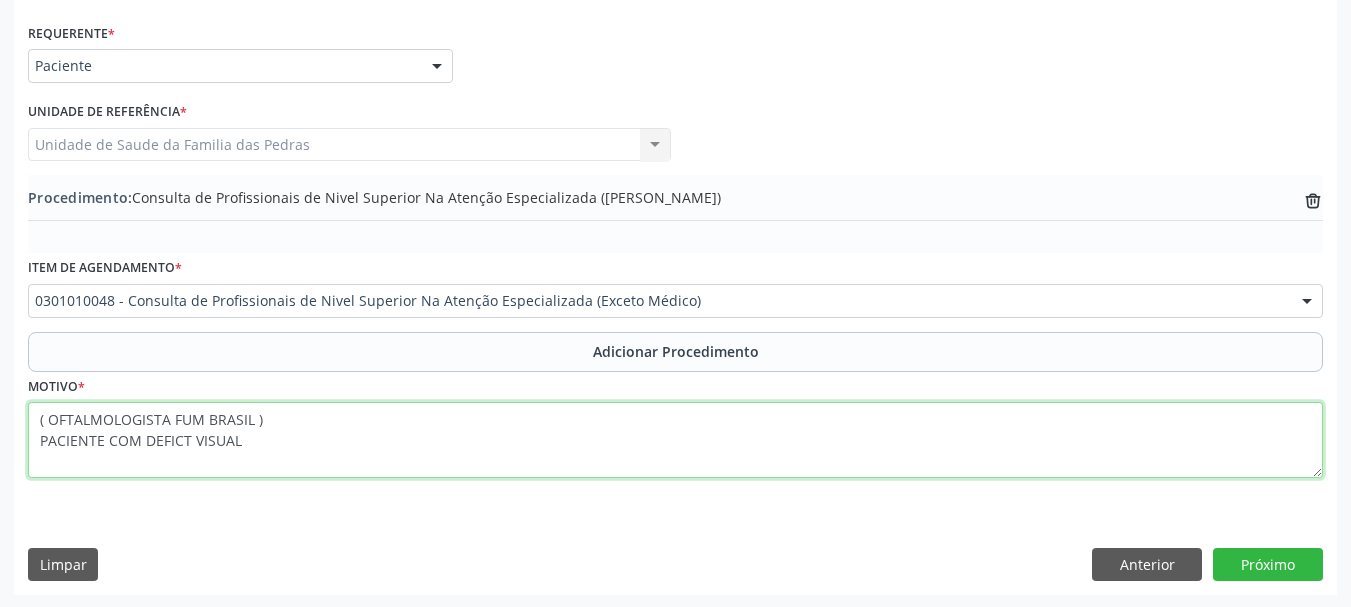 scroll, scrollTop: 446, scrollLeft: 0, axis: vertical 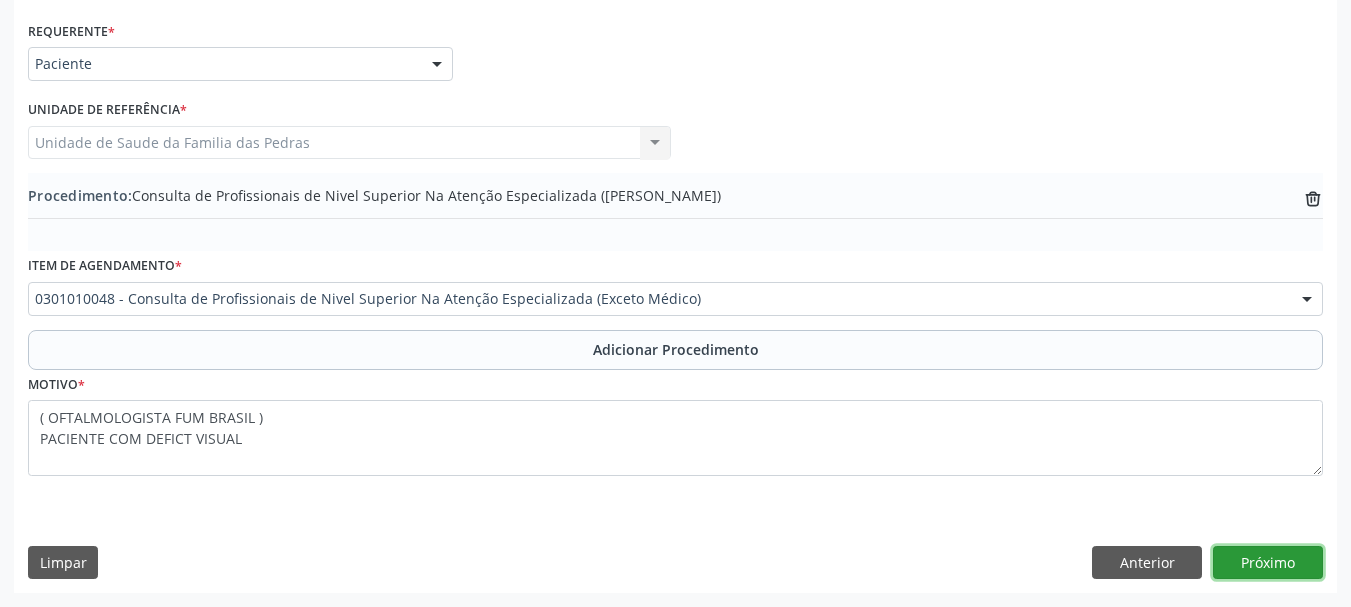 click on "Próximo" at bounding box center (1268, 563) 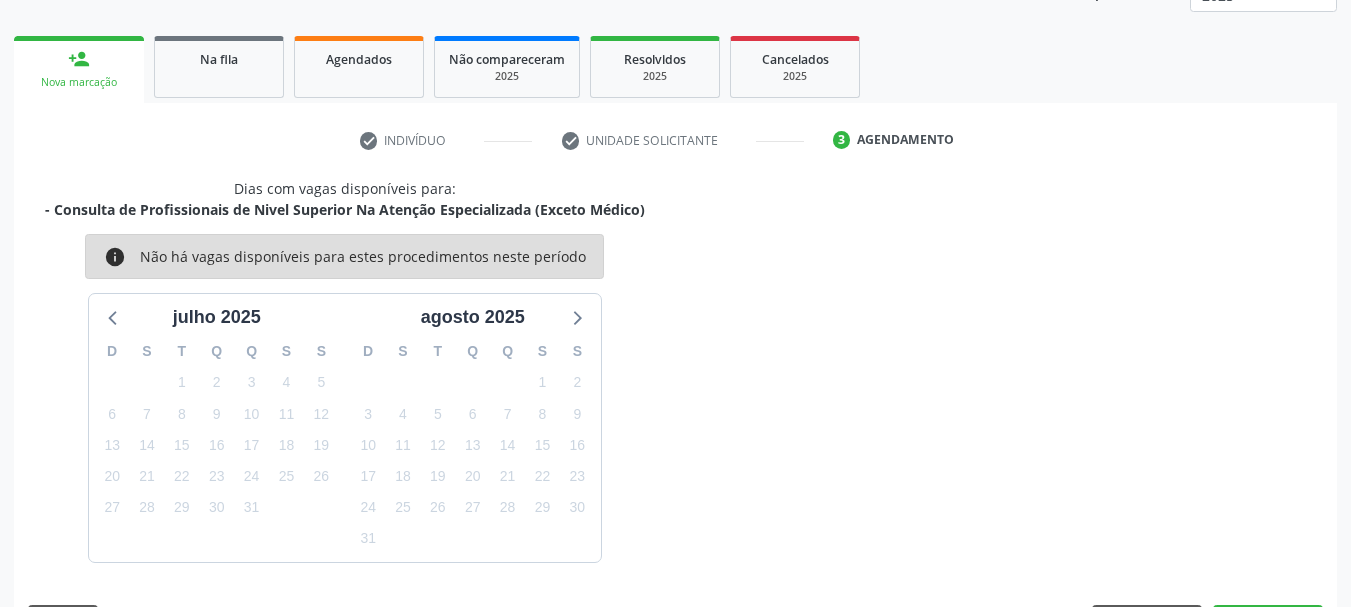 scroll, scrollTop: 350, scrollLeft: 0, axis: vertical 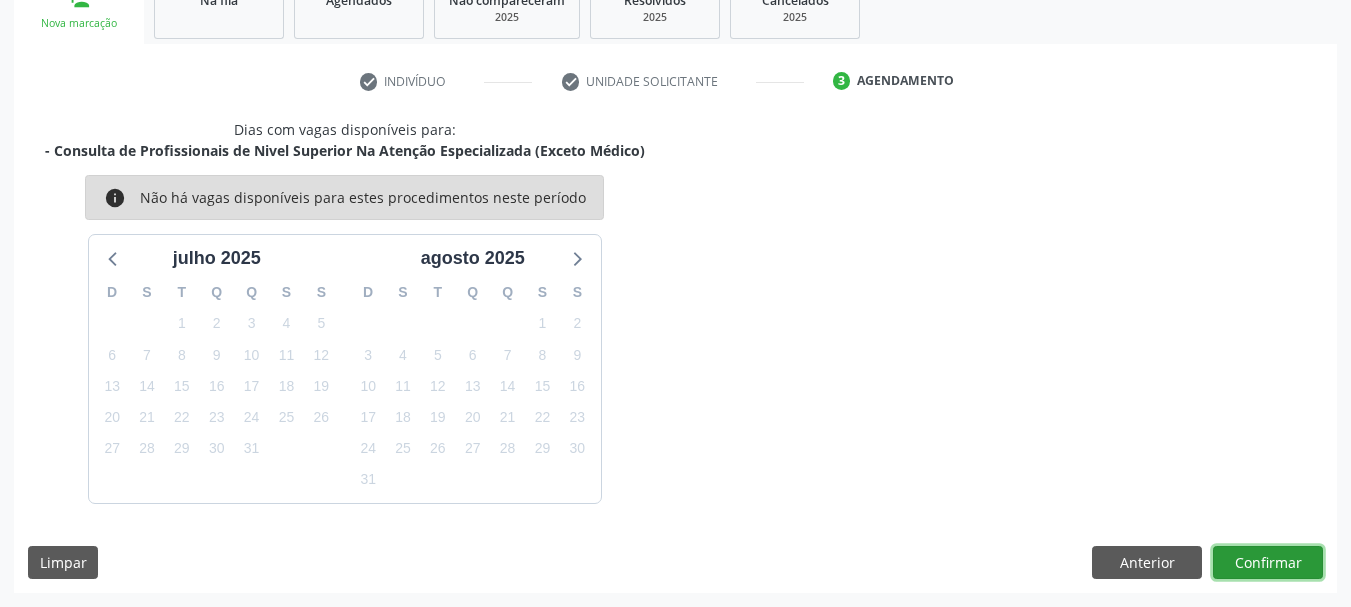 click on "Confirmar" at bounding box center (1268, 563) 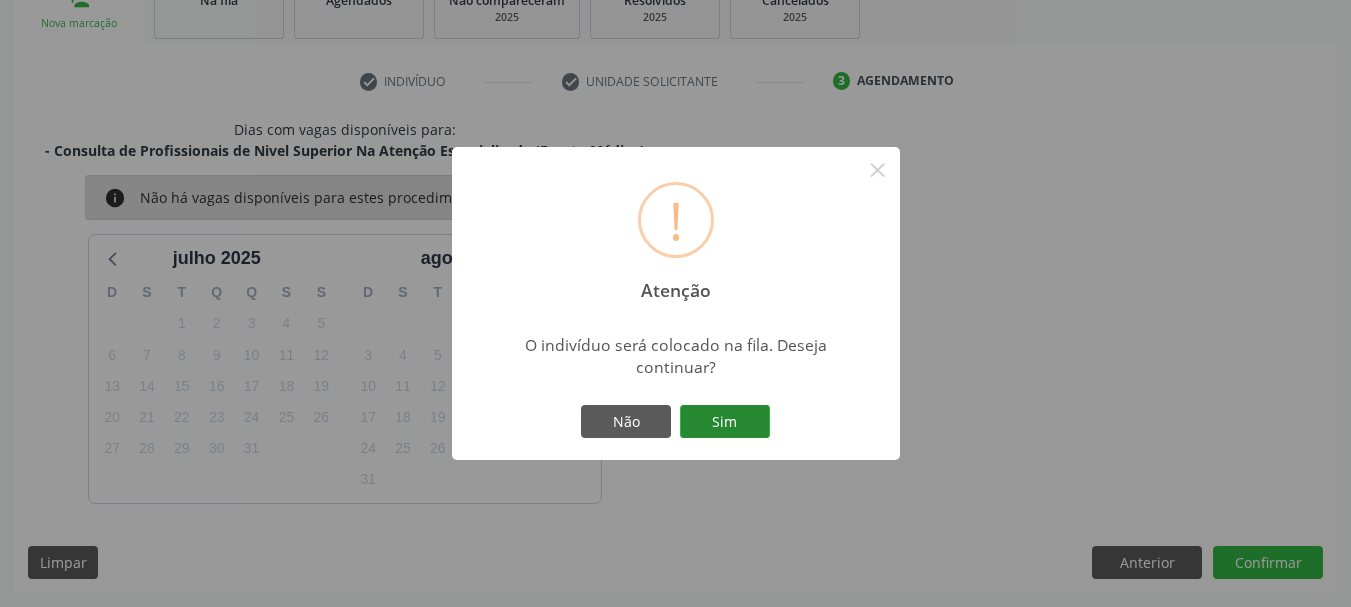 click on "Sim" at bounding box center (725, 422) 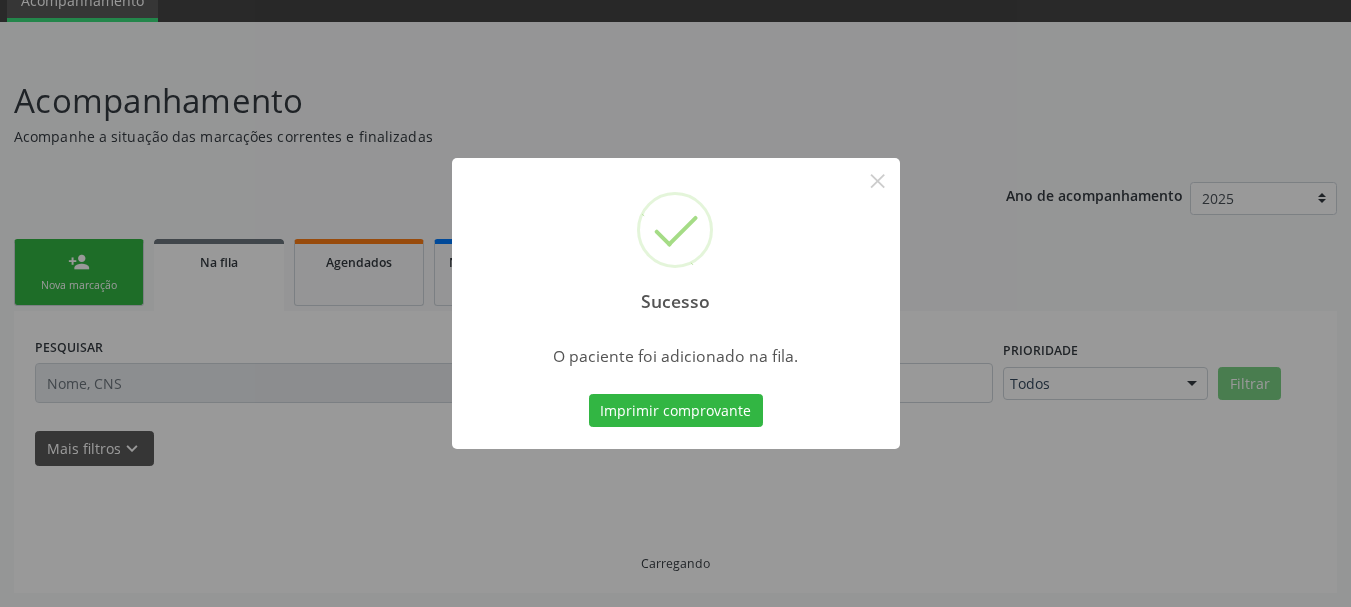 scroll, scrollTop: 88, scrollLeft: 0, axis: vertical 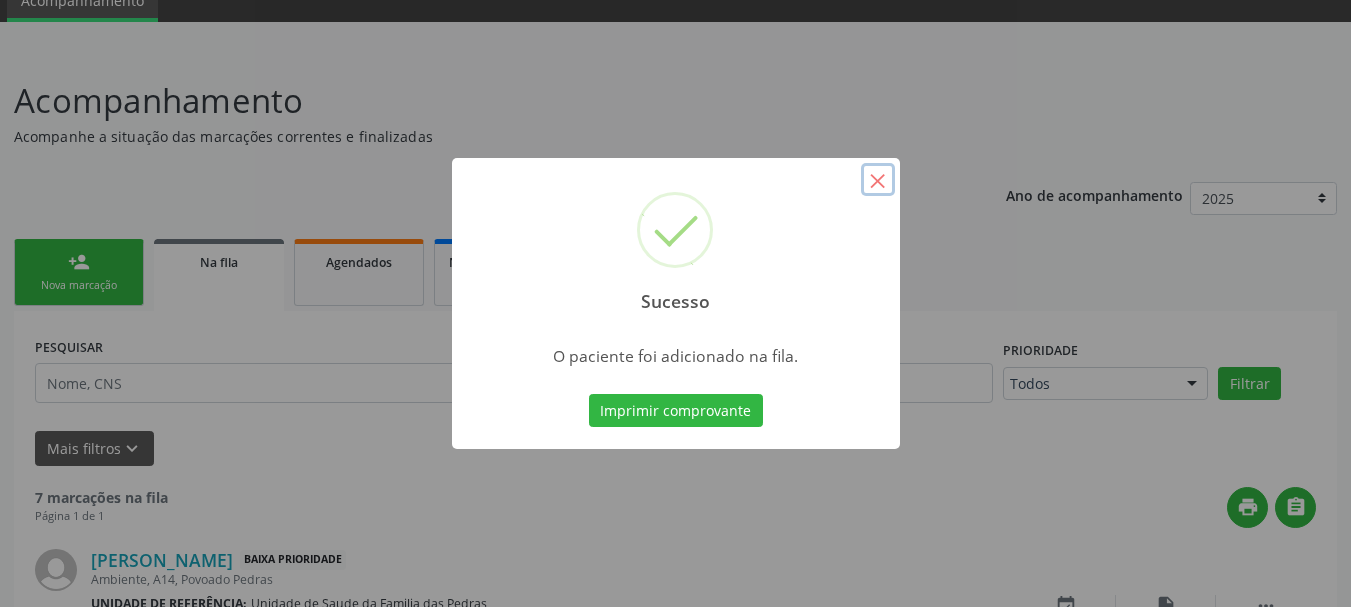 click on "×" at bounding box center [878, 180] 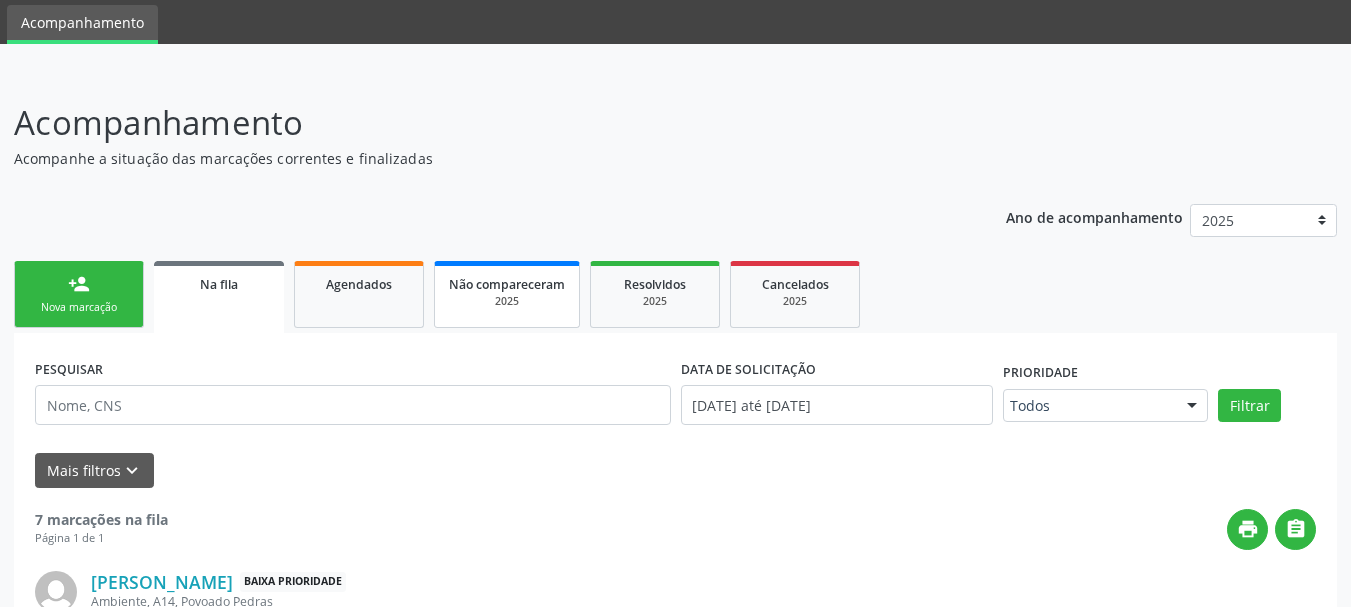 scroll, scrollTop: 0, scrollLeft: 0, axis: both 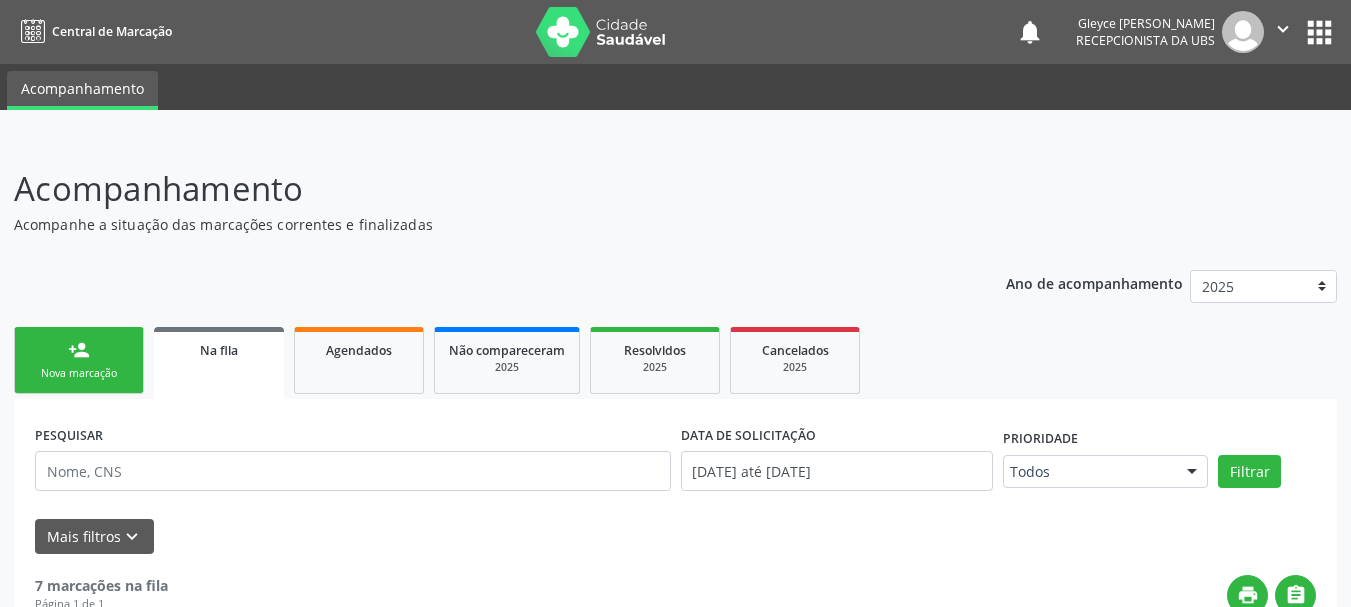click on "person_add
Nova marcação" at bounding box center (79, 360) 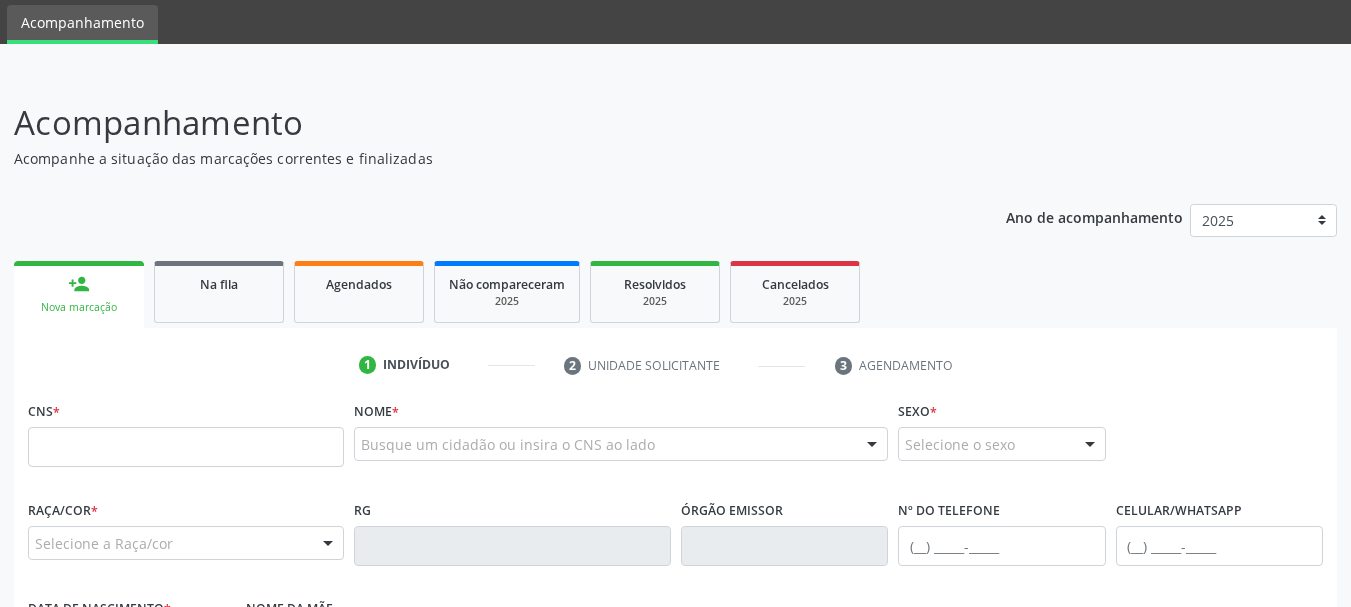 scroll, scrollTop: 100, scrollLeft: 0, axis: vertical 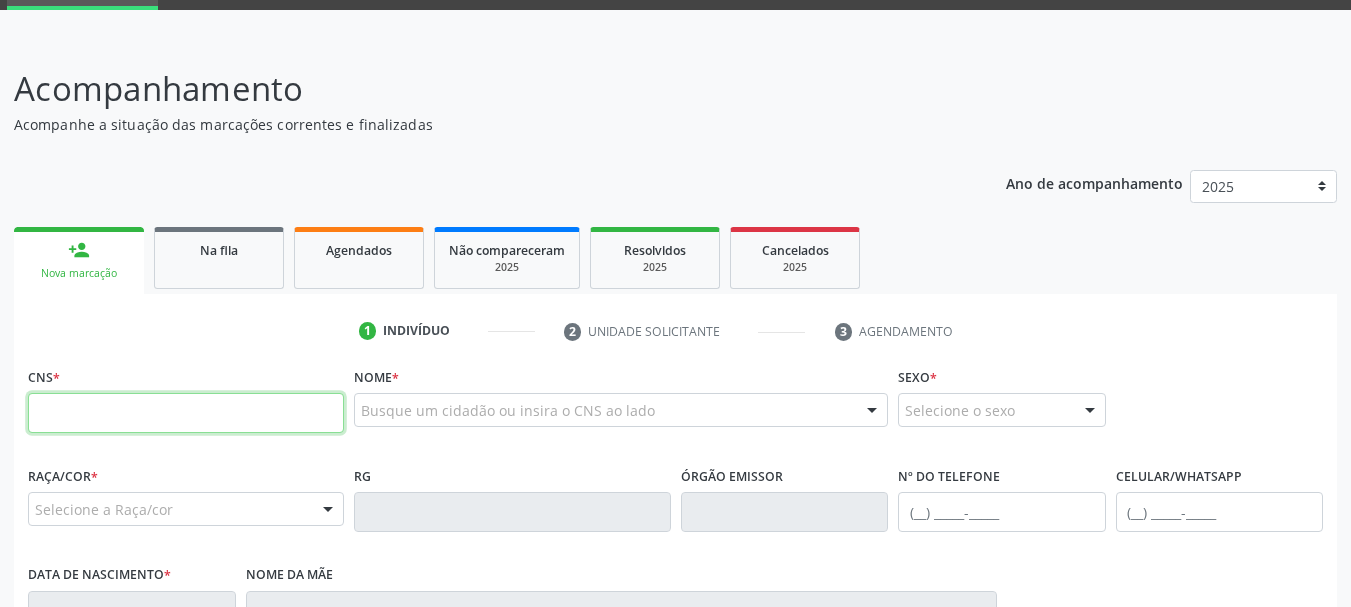 click at bounding box center [186, 413] 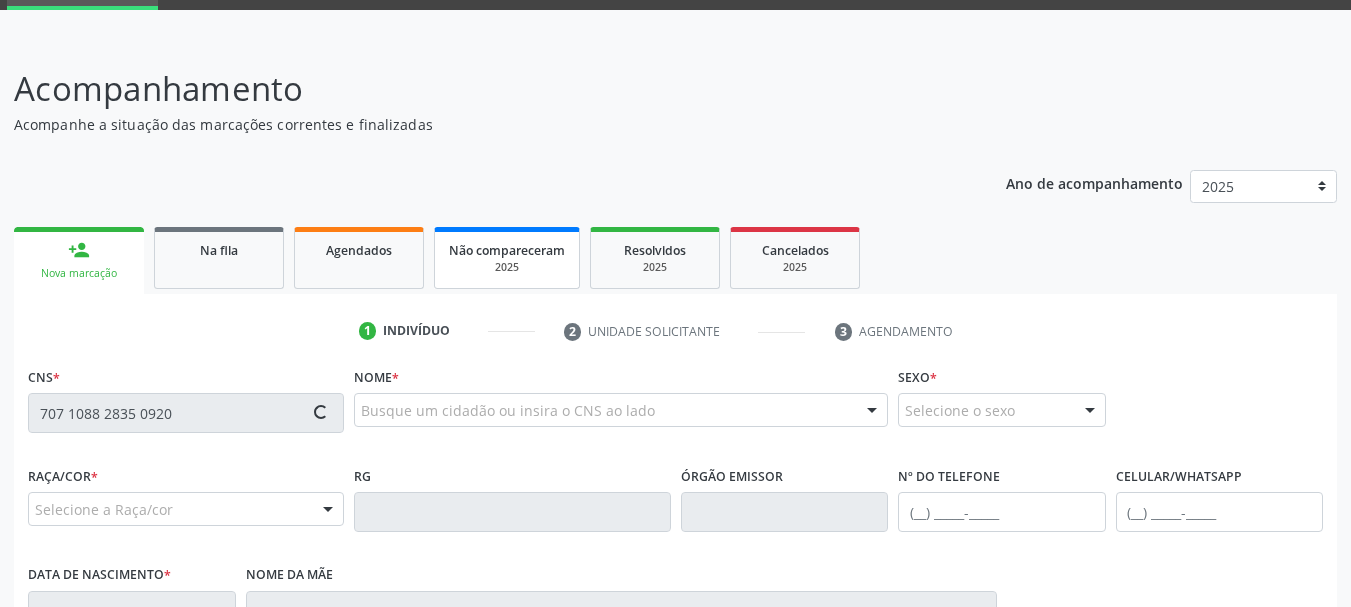 type on "707 1088 2835 0920" 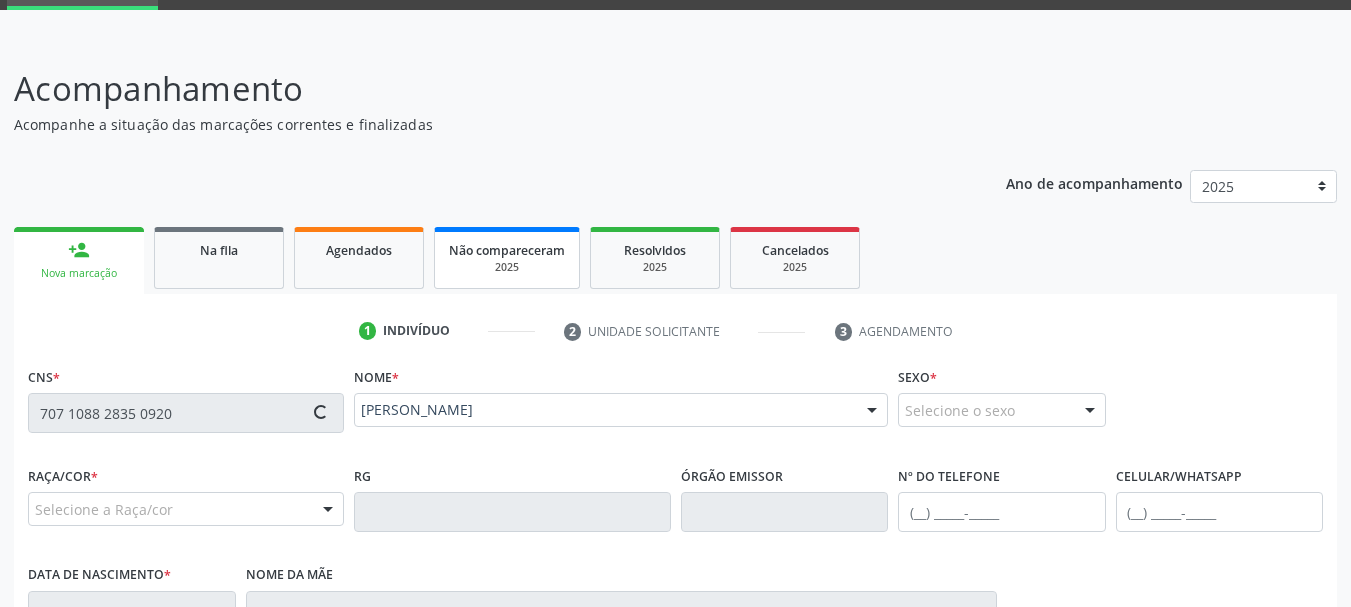 type on "[PHONE_NUMBER]" 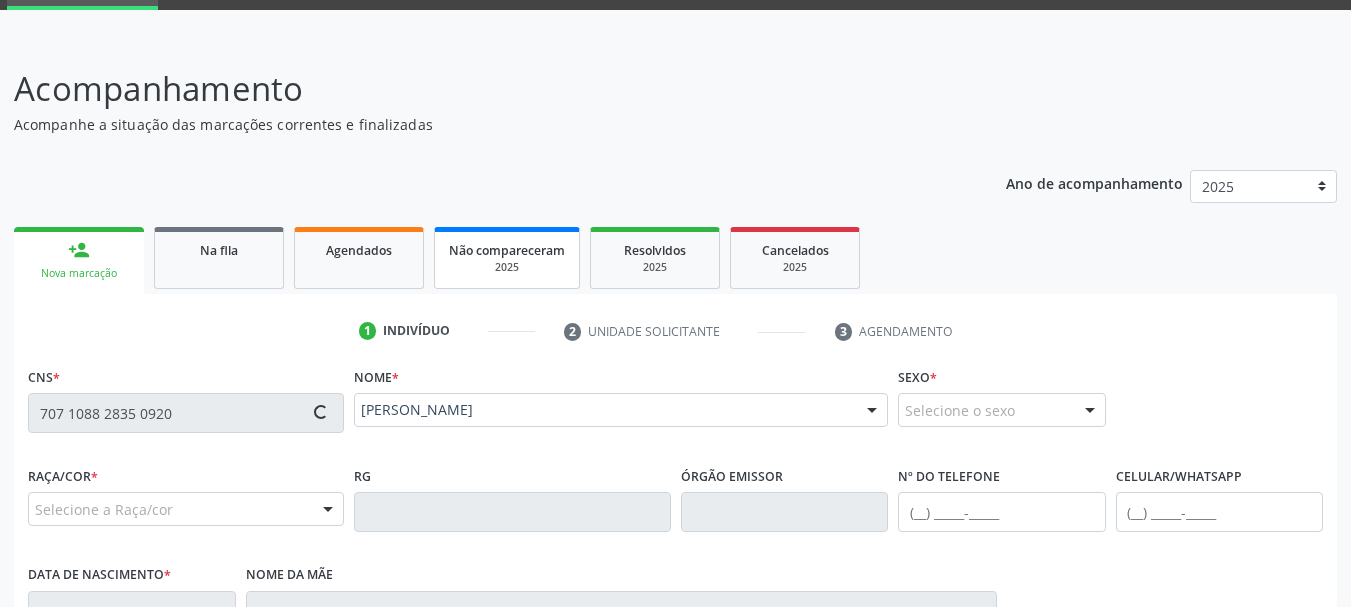 type on "2[DATE]" 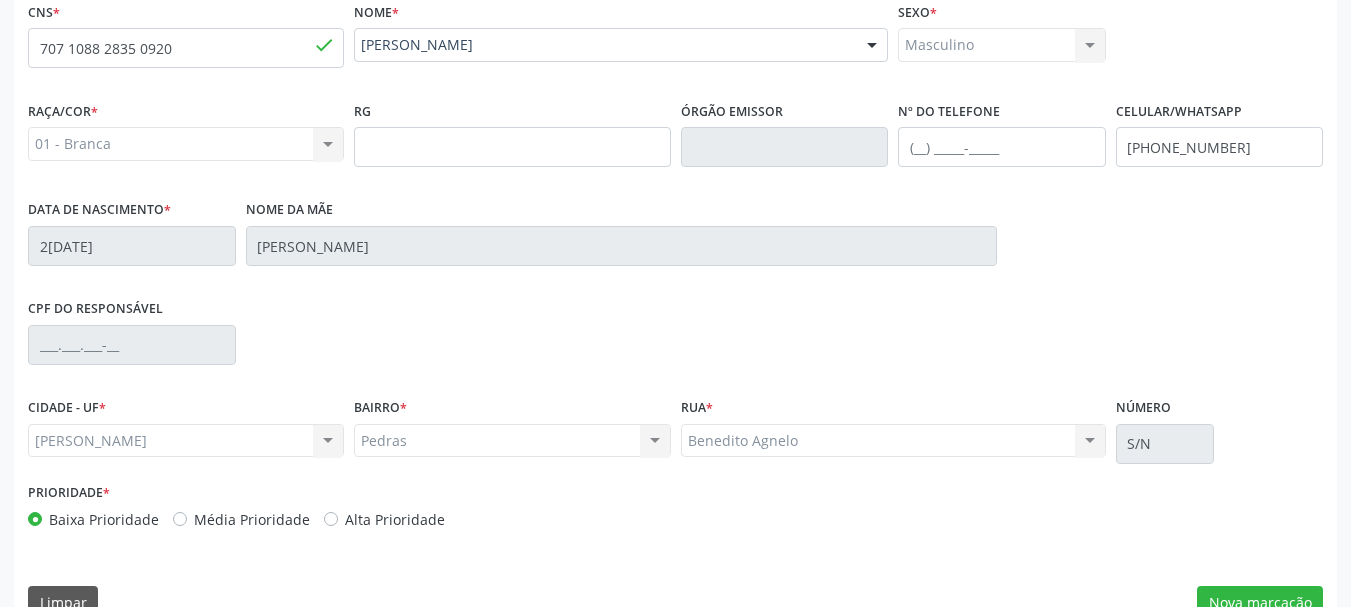 scroll, scrollTop: 505, scrollLeft: 0, axis: vertical 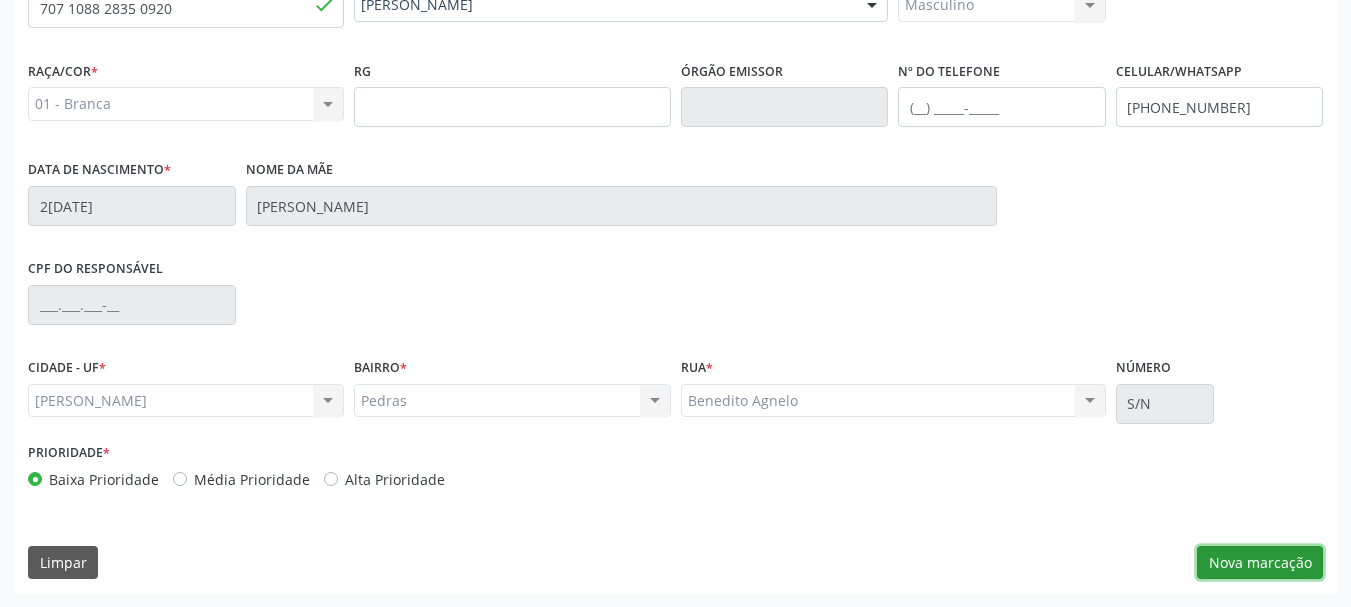 click on "Nova marcação" at bounding box center (1260, 563) 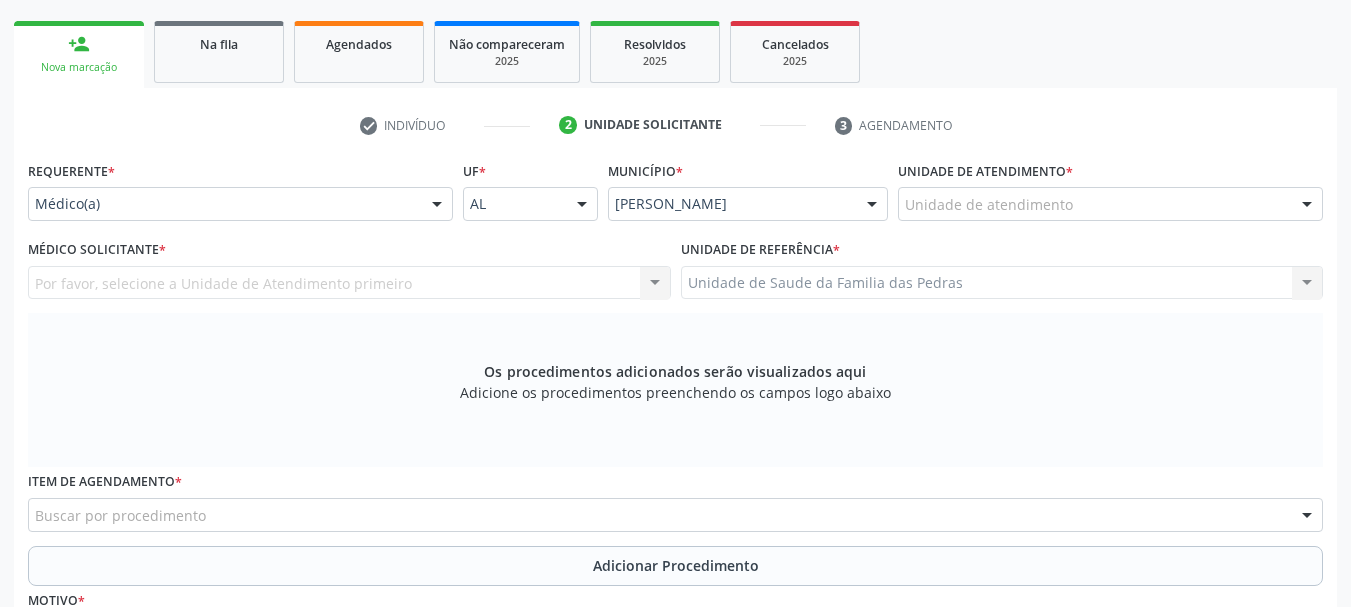 scroll, scrollTop: 305, scrollLeft: 0, axis: vertical 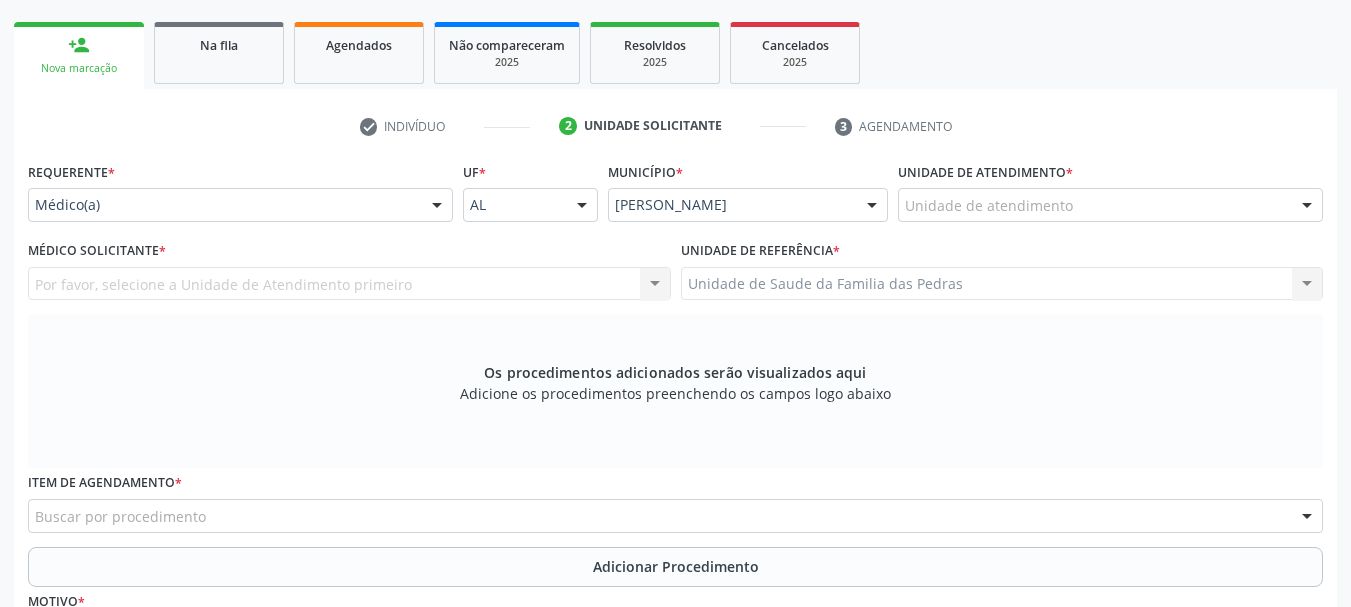 click at bounding box center [437, 206] 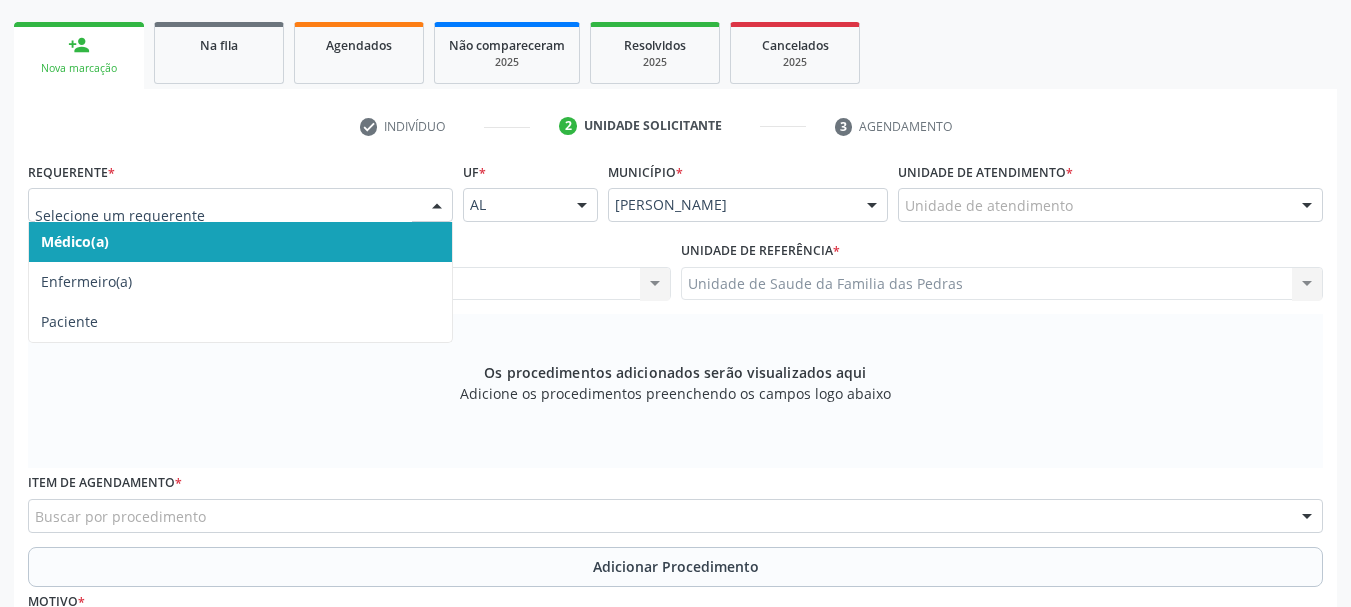 click on "Médico(a)" at bounding box center [240, 242] 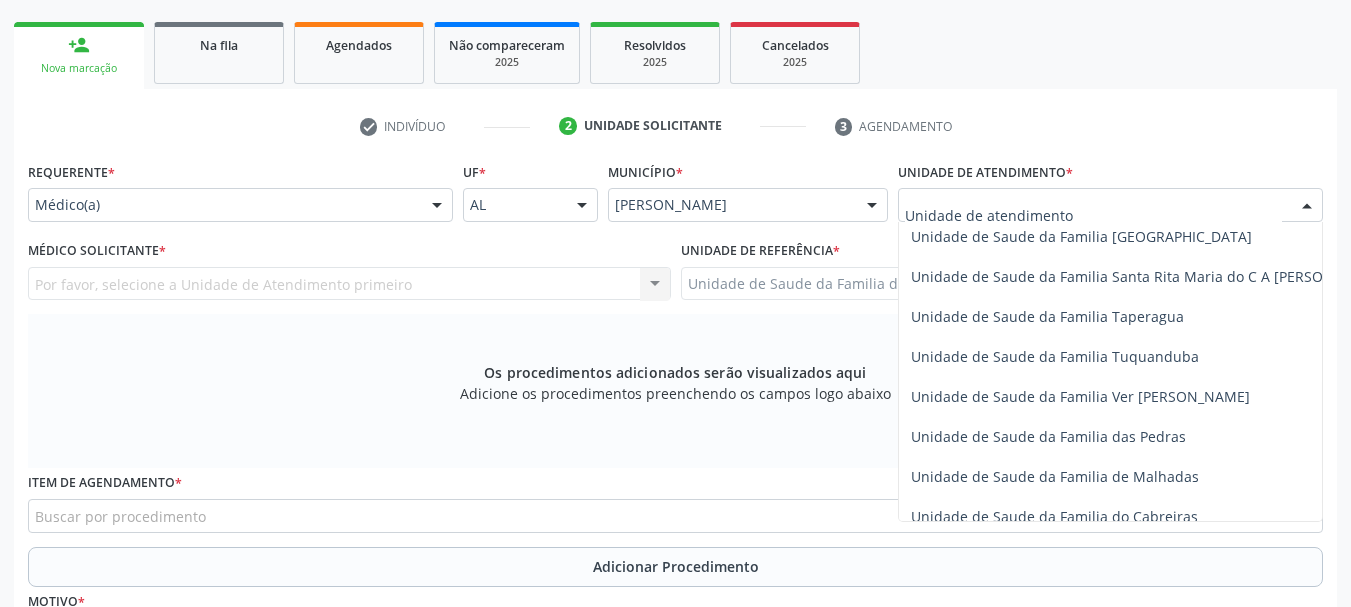 scroll, scrollTop: 1400, scrollLeft: 0, axis: vertical 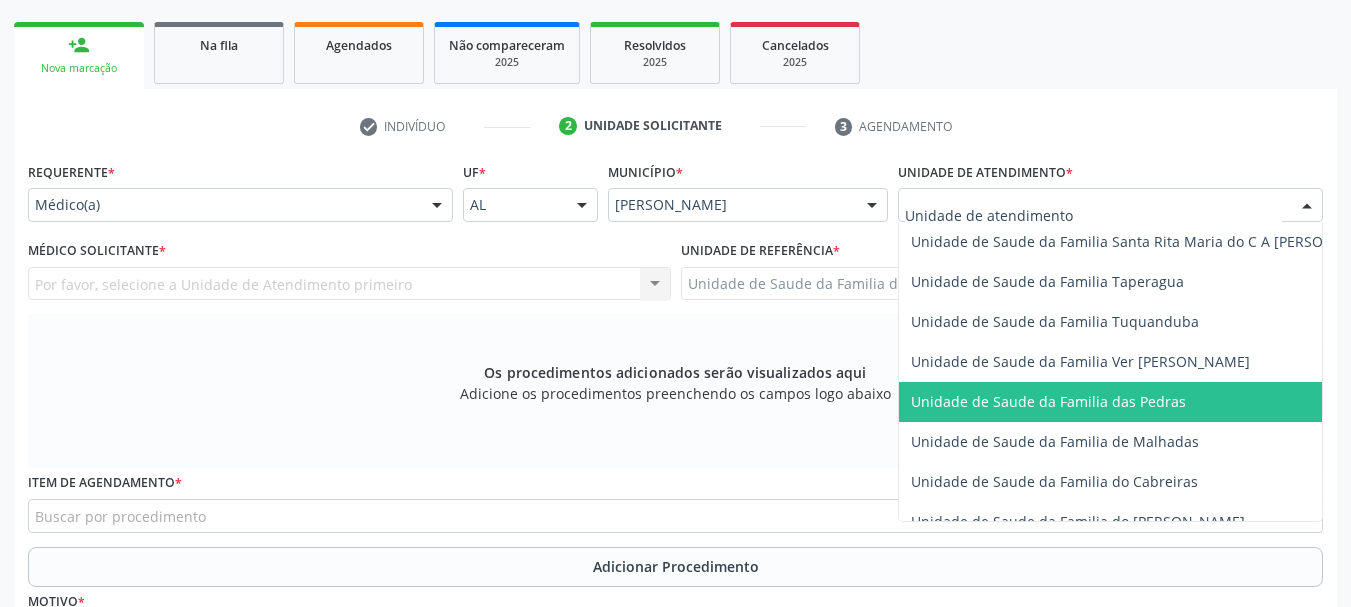 click on "Unidade de Saude da Familia das Pedras" at bounding box center [1048, 401] 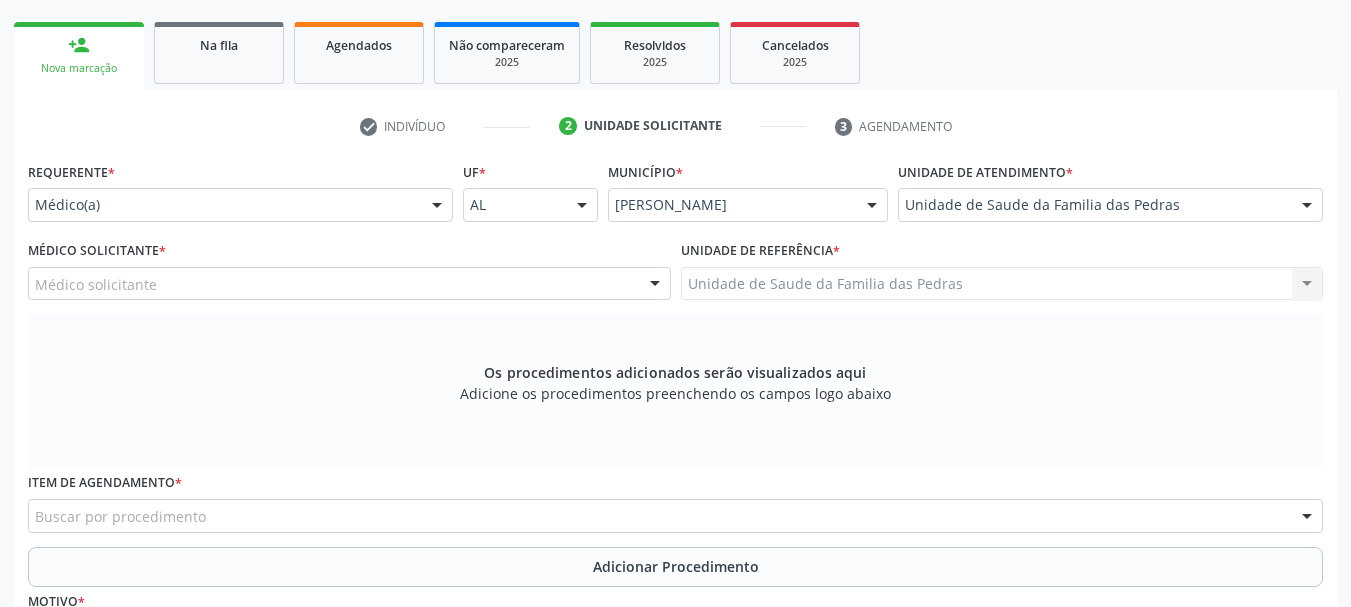 click on "Médico solicitante" at bounding box center [349, 284] 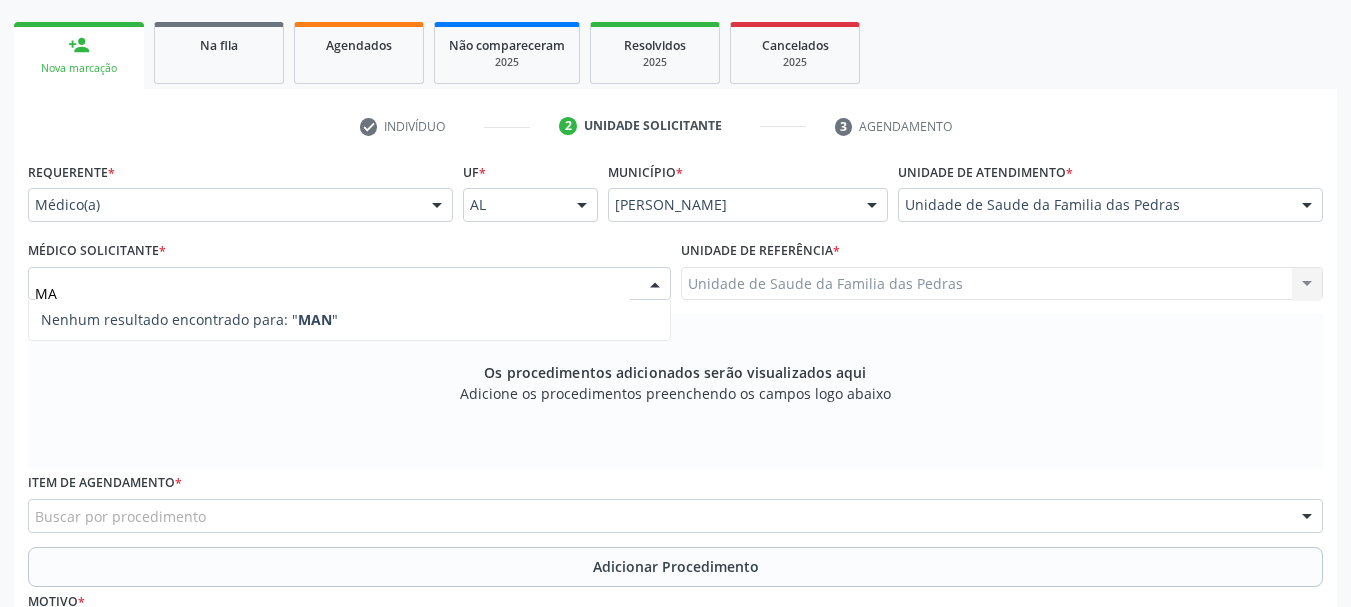 type on "M" 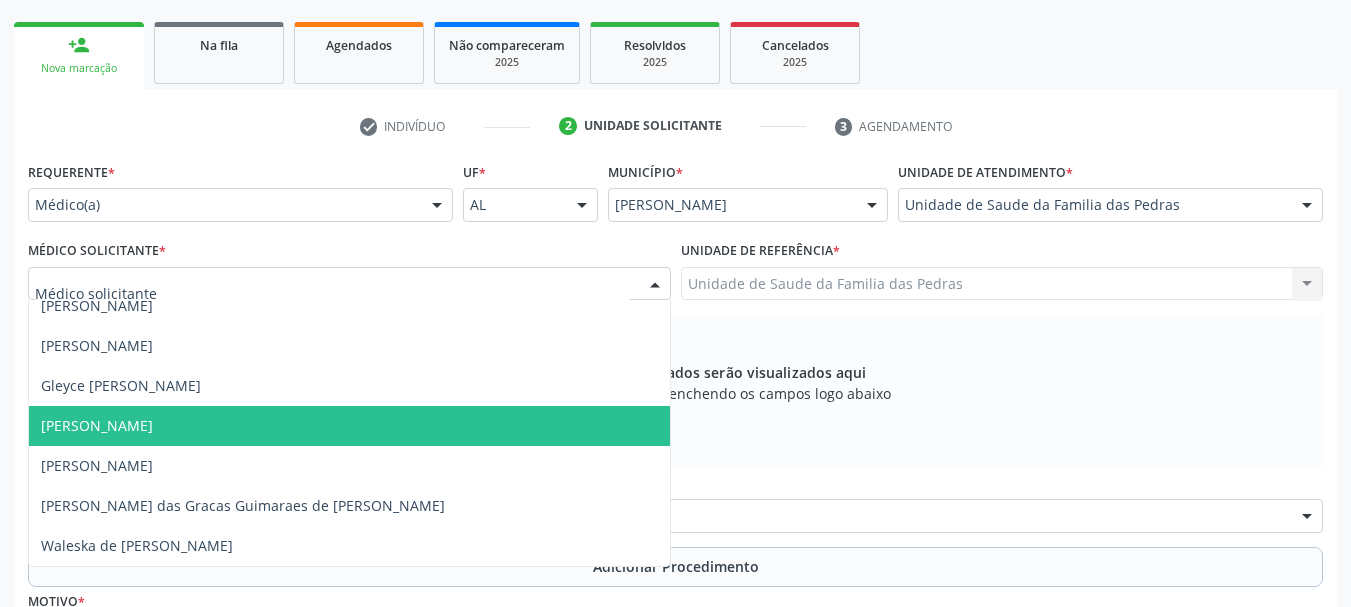 scroll, scrollTop: 0, scrollLeft: 0, axis: both 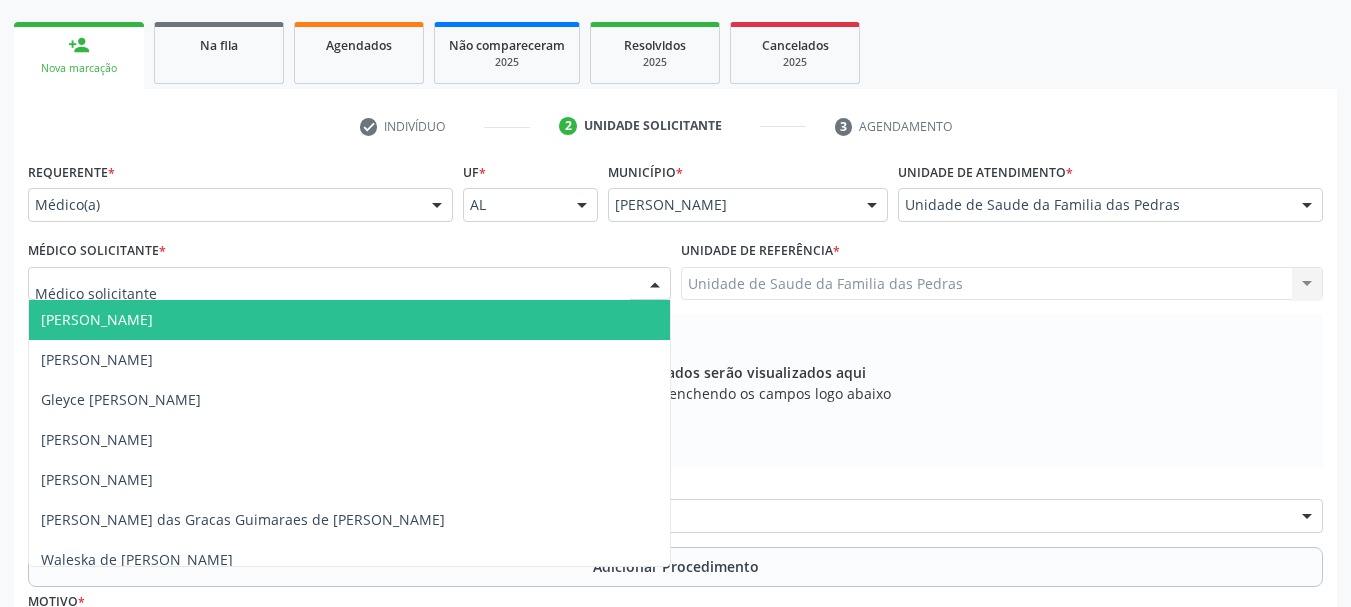click on "Os procedimentos adicionados serão visualizados aqui
Adicione os procedimentos preenchendo os campos logo abaixo" at bounding box center [675, 391] 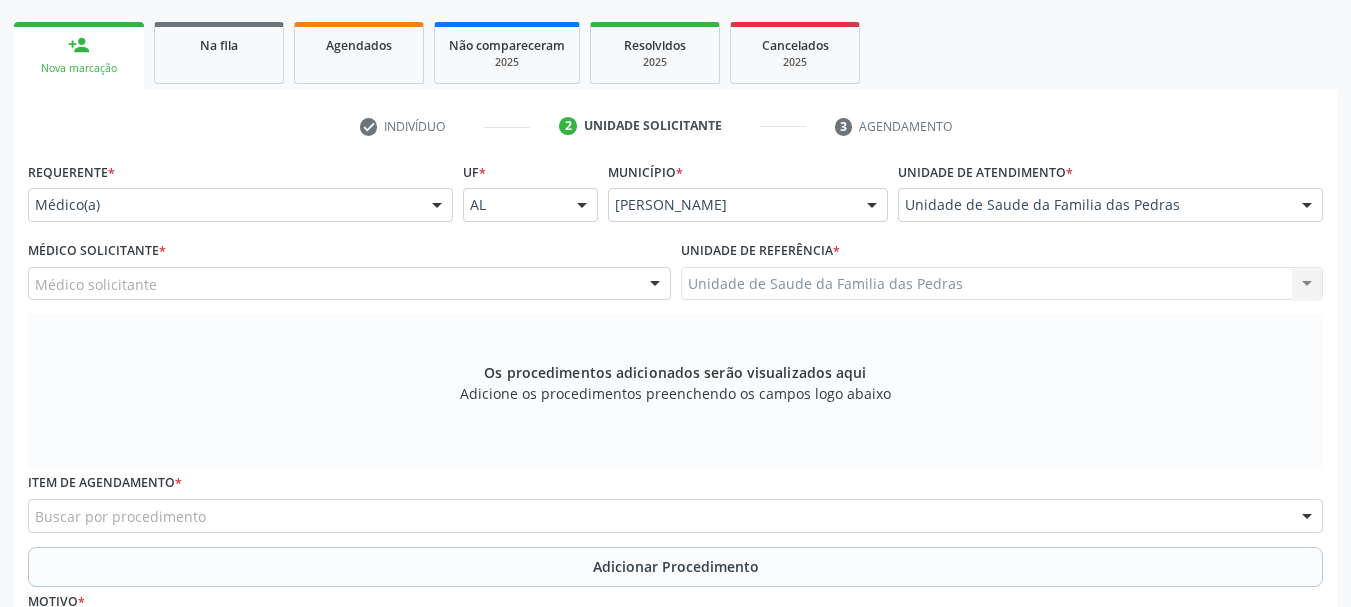 click at bounding box center [1307, 206] 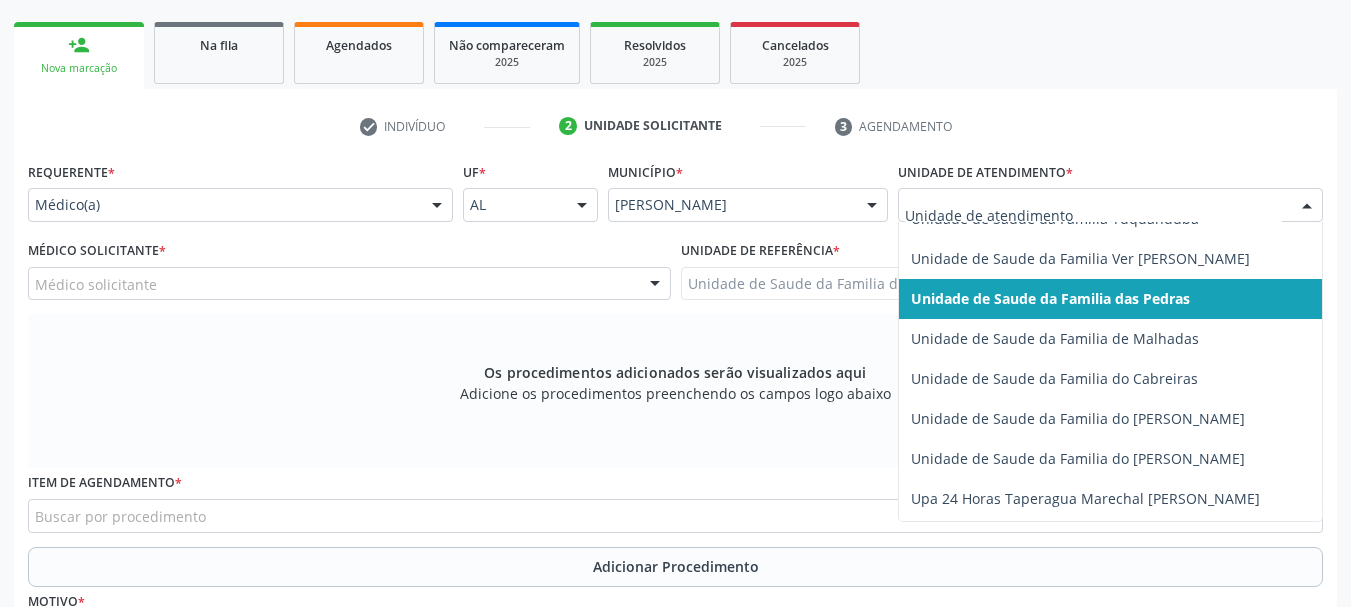 scroll, scrollTop: 1596, scrollLeft: 0, axis: vertical 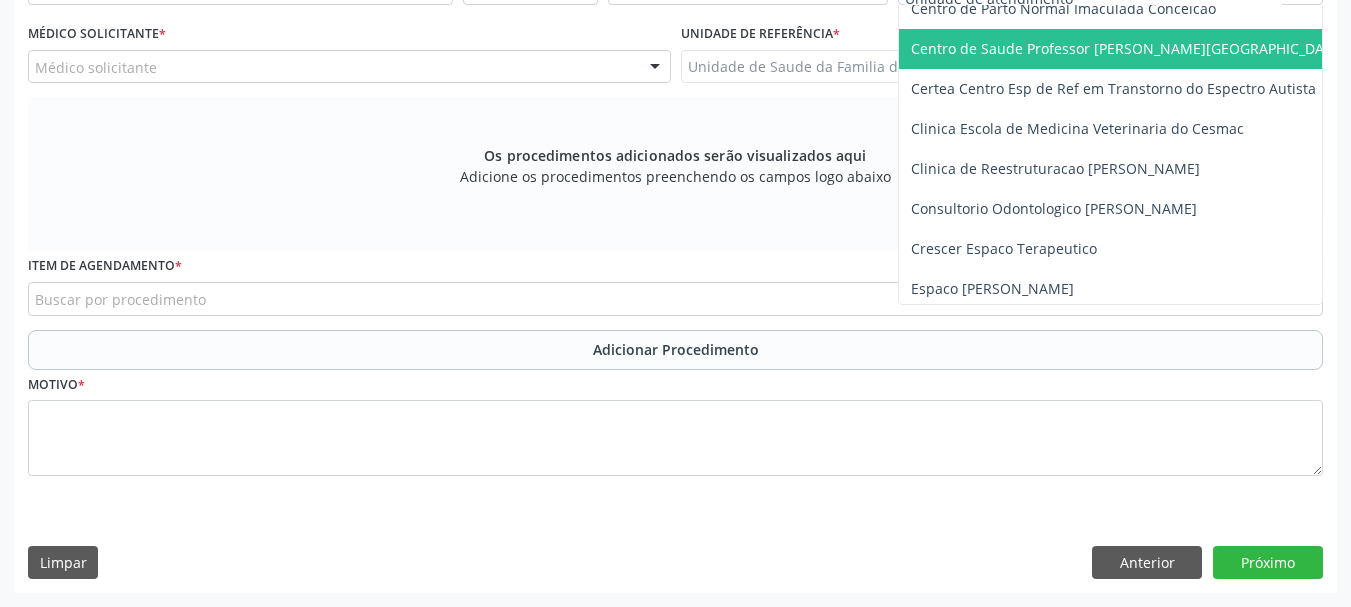 click on "Centro de Saude Professor [PERSON_NAME][GEOGRAPHIC_DATA]" at bounding box center (1128, 48) 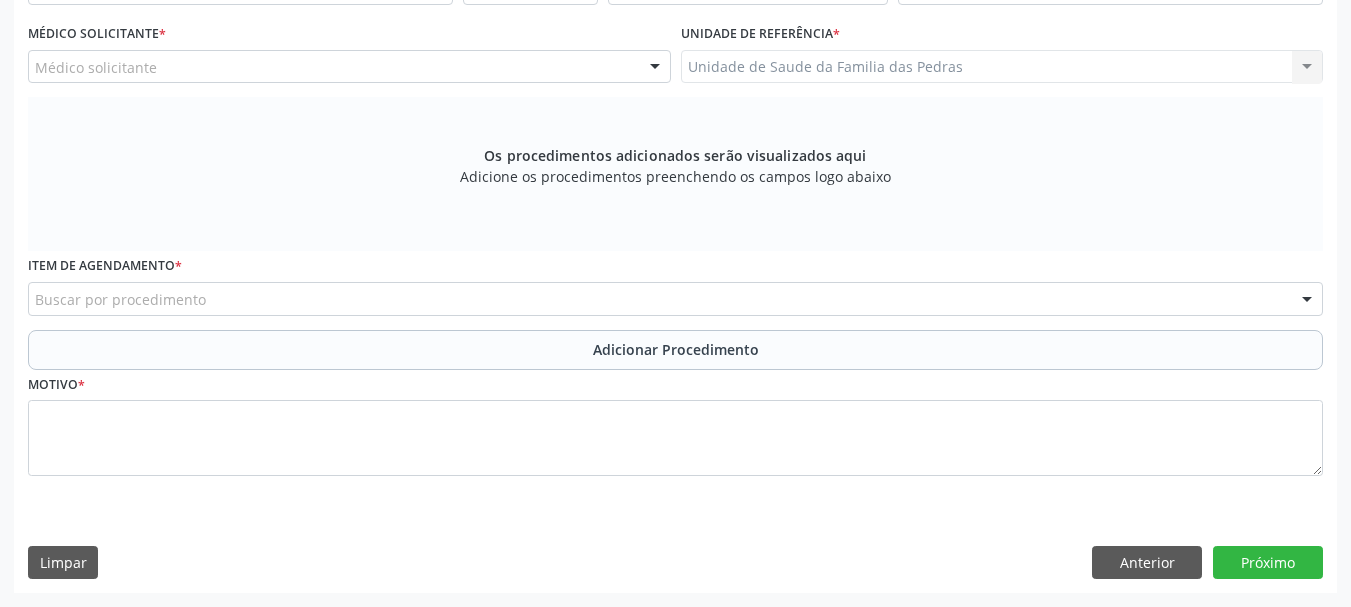 click at bounding box center (655, 68) 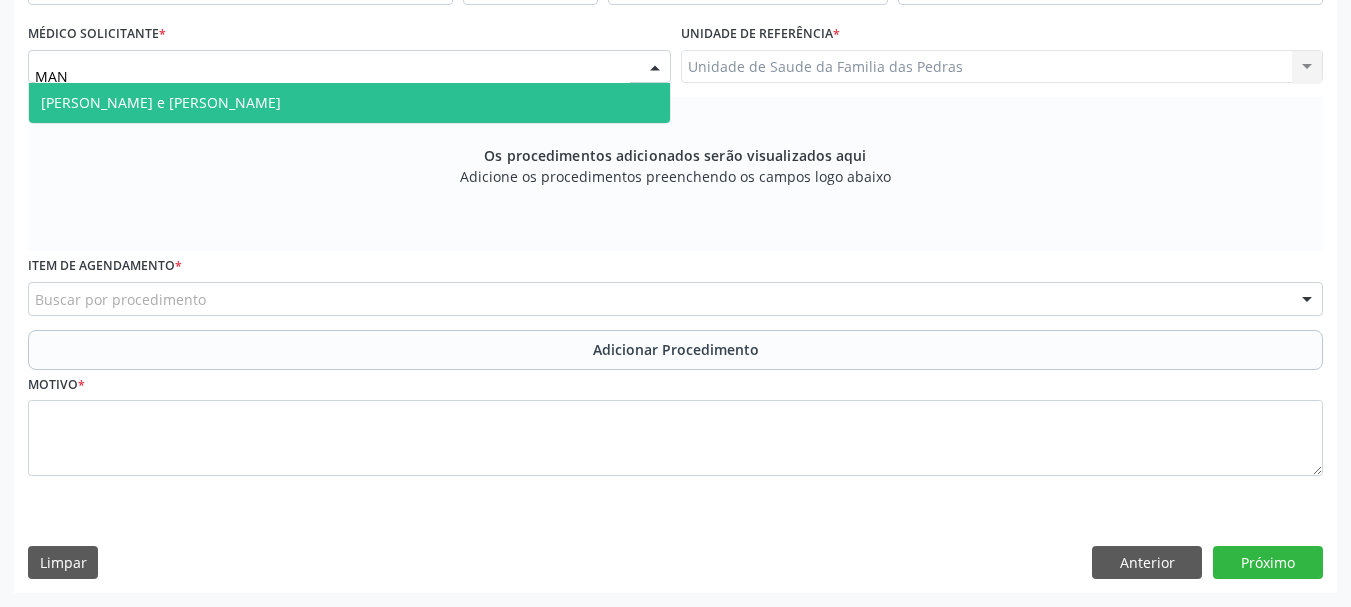 type on "MANU" 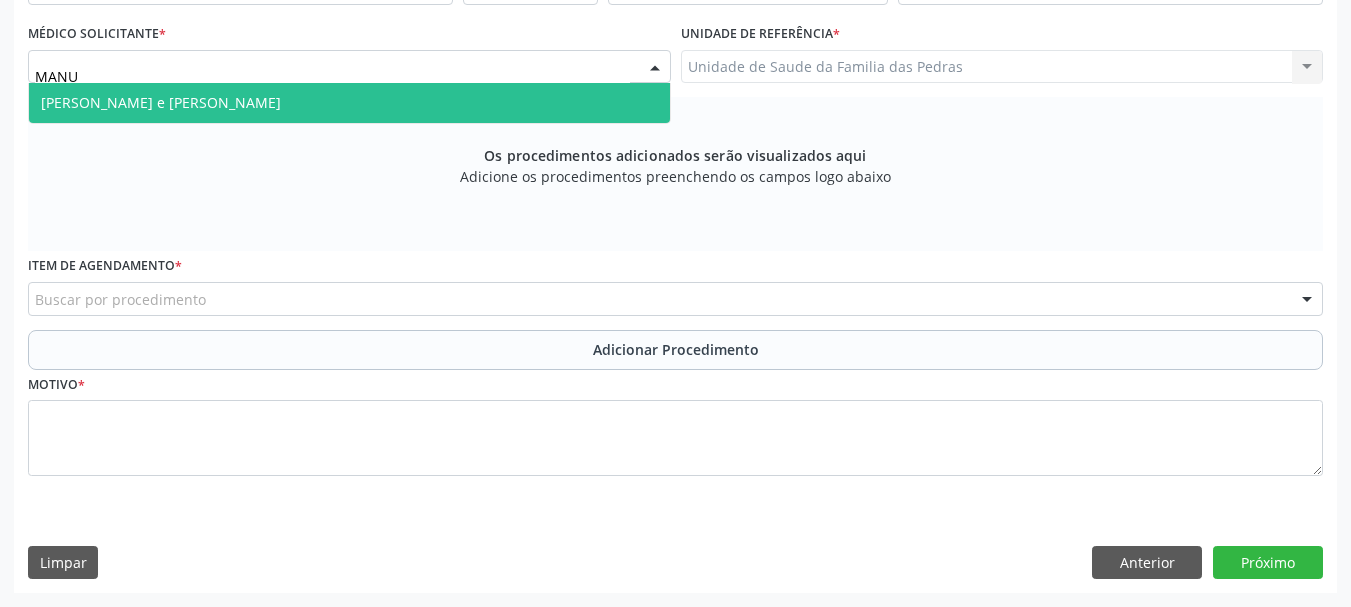 click on "[PERSON_NAME] e [PERSON_NAME]" at bounding box center [349, 103] 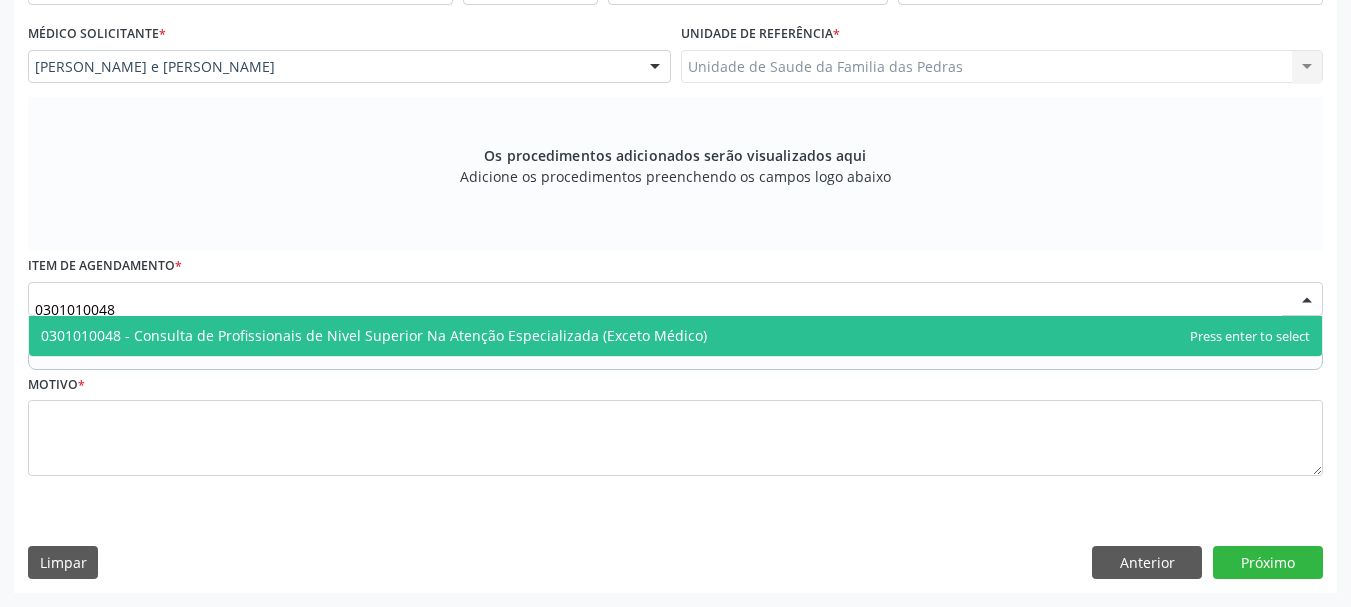 click on "0301010048" at bounding box center (658, 309) 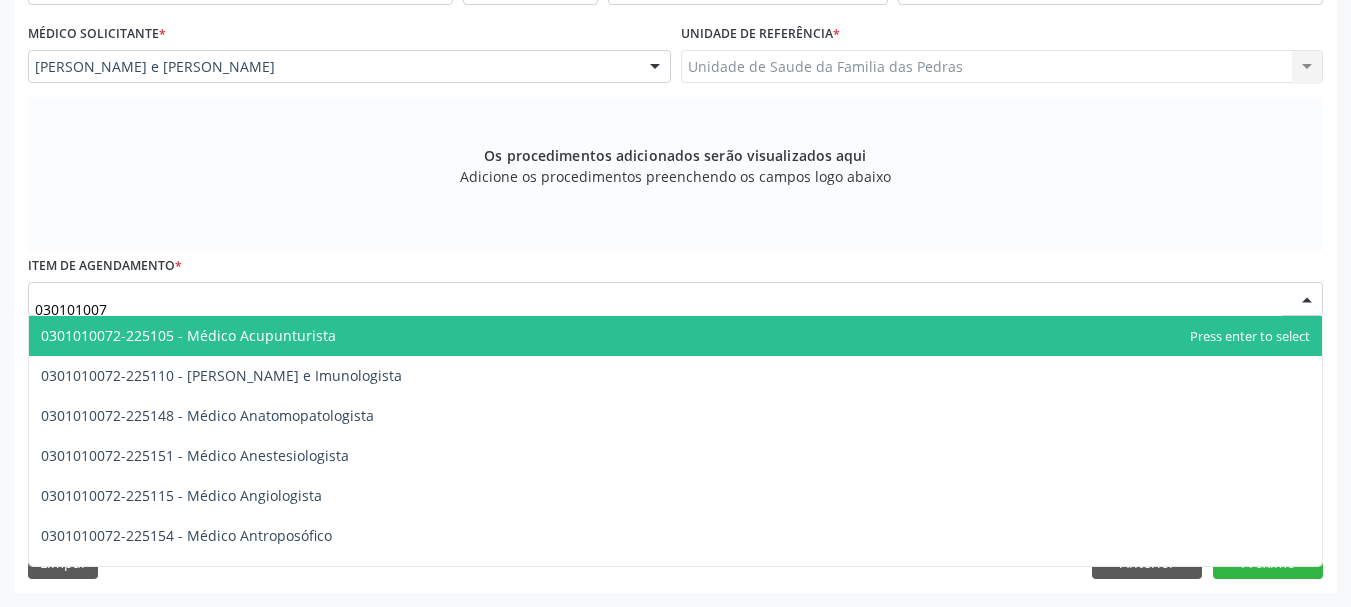 type on "0301010072" 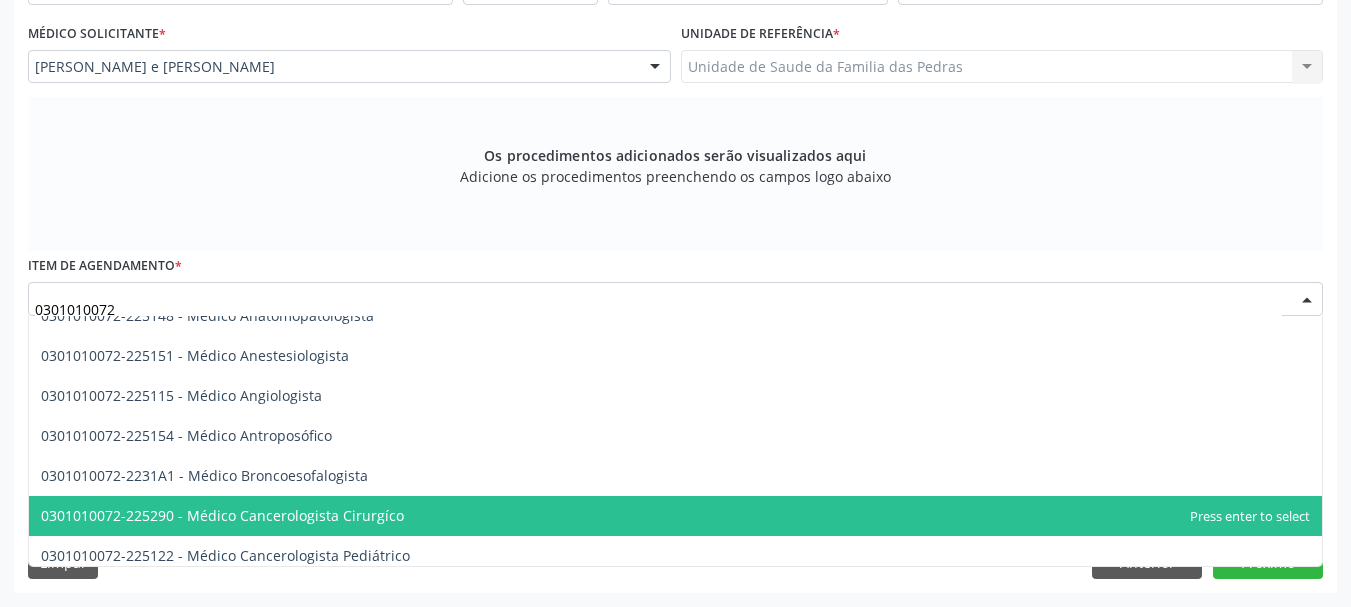 scroll, scrollTop: 200, scrollLeft: 0, axis: vertical 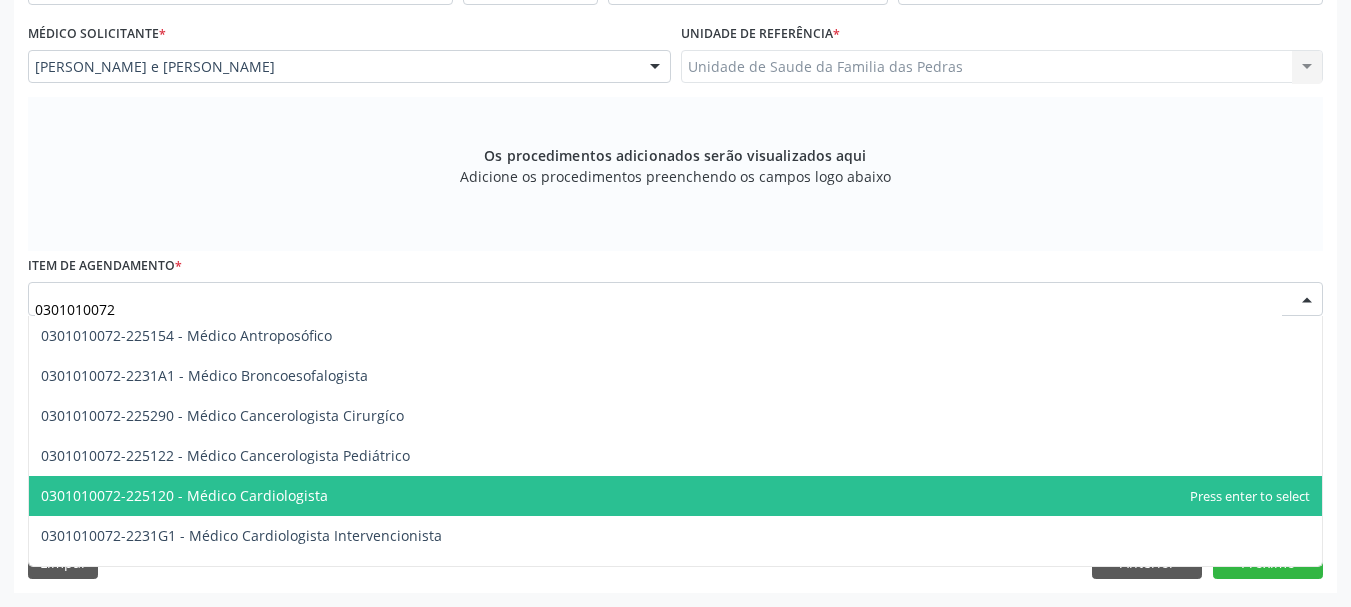 click on "0301010072-225120 - Médico Cardiologista" at bounding box center (184, 495) 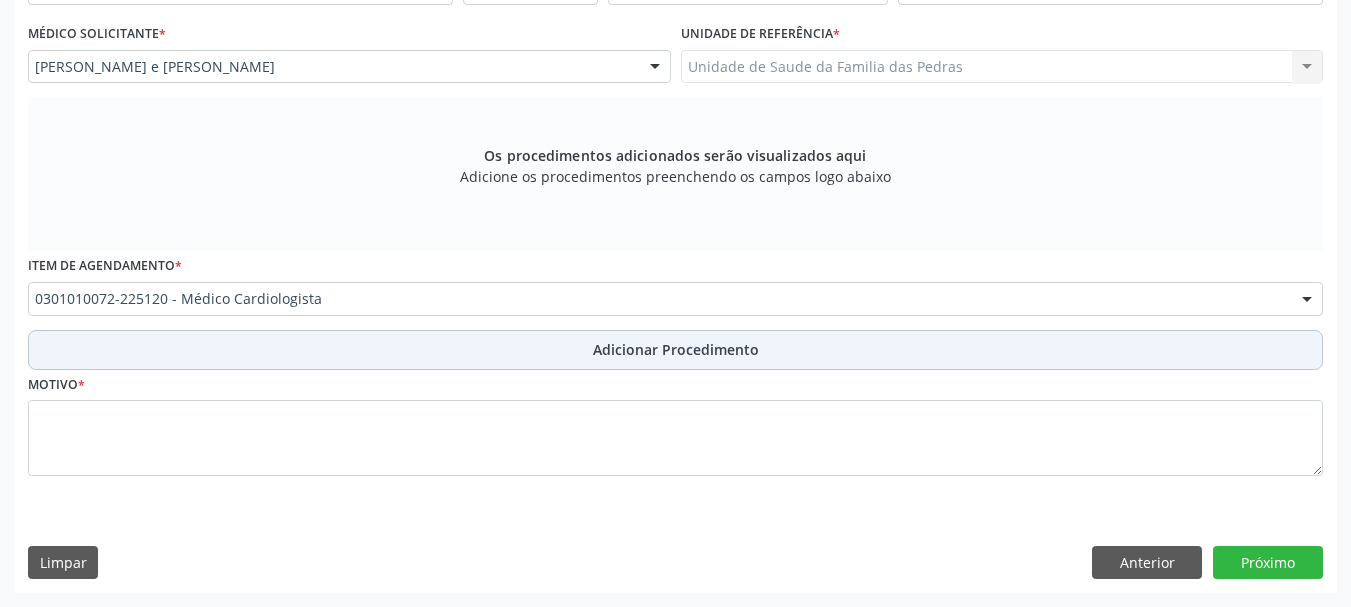 click on "Adicionar Procedimento" at bounding box center (675, 350) 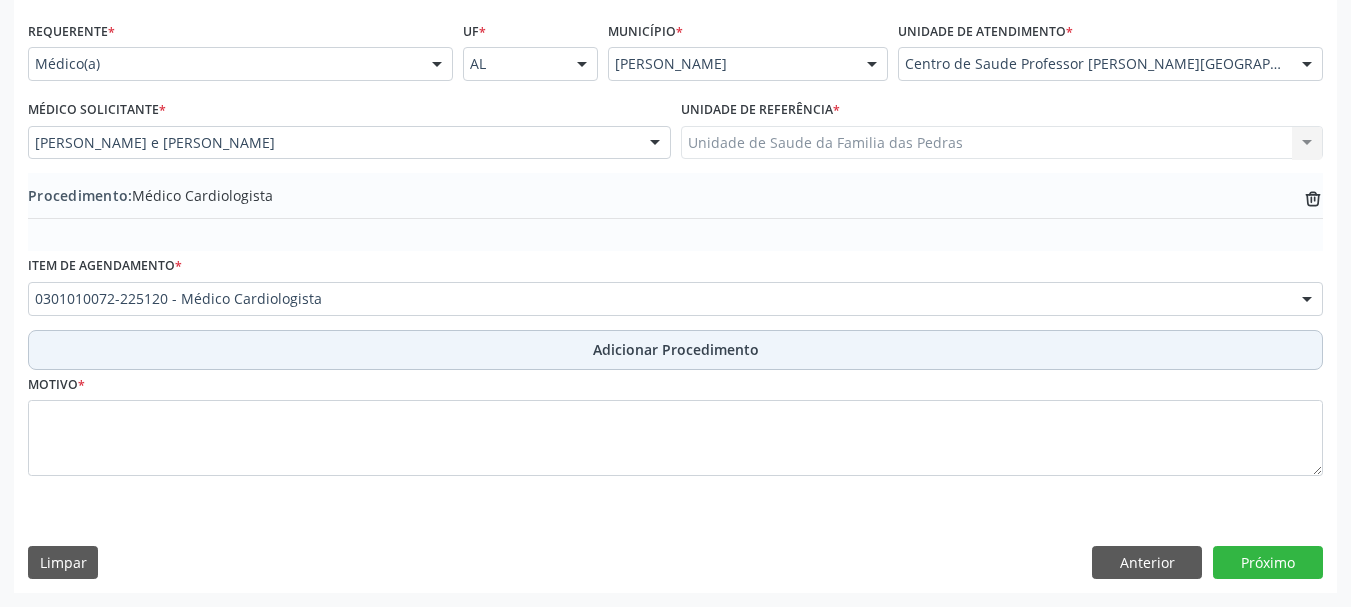 scroll, scrollTop: 446, scrollLeft: 0, axis: vertical 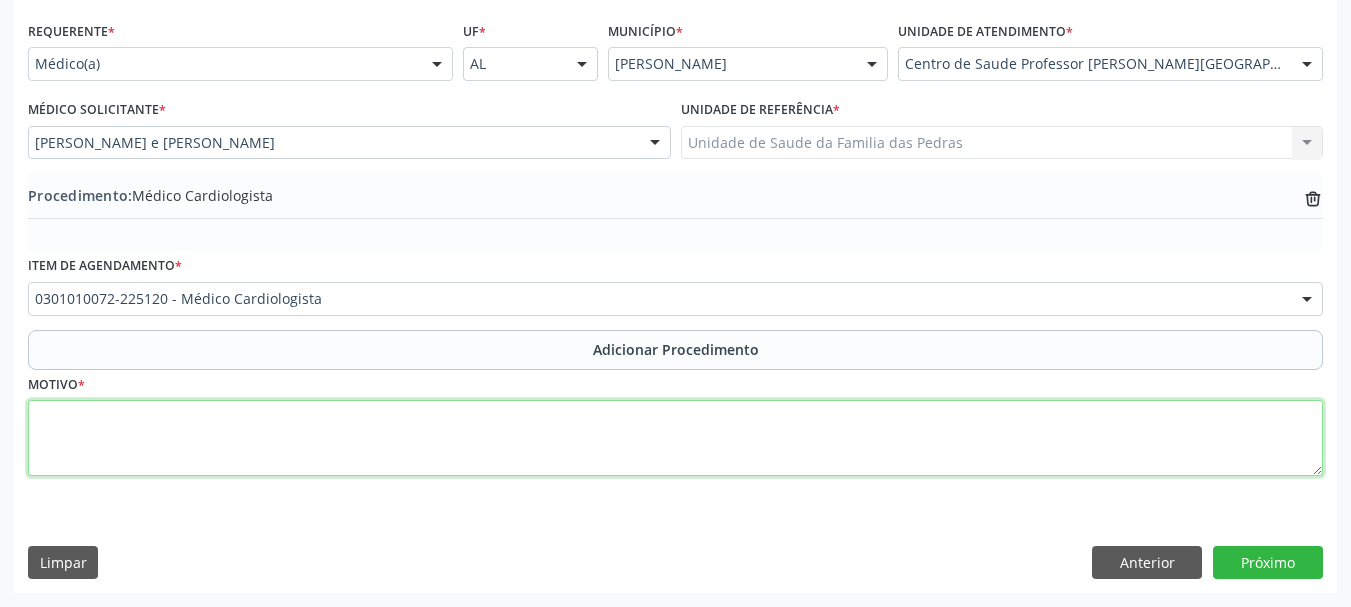 click at bounding box center [675, 438] 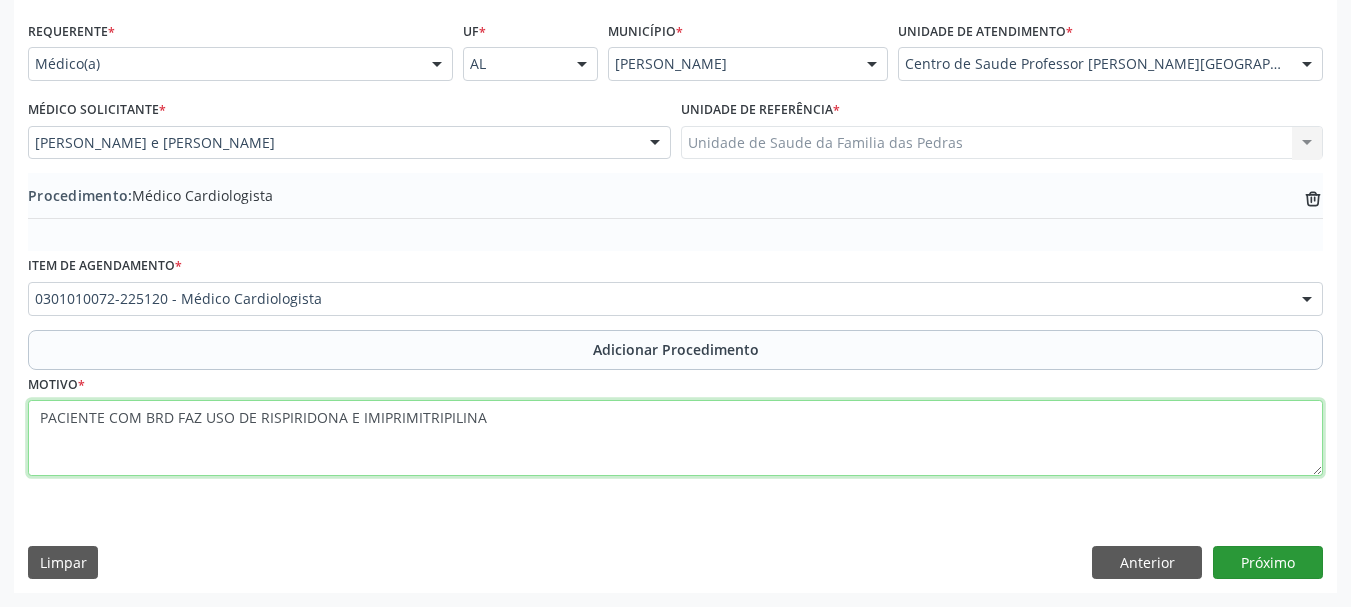 type on "PACIENTE COM BRD FAZ USO DE RISPIRIDONA E IMIPRIMITRIPILINA" 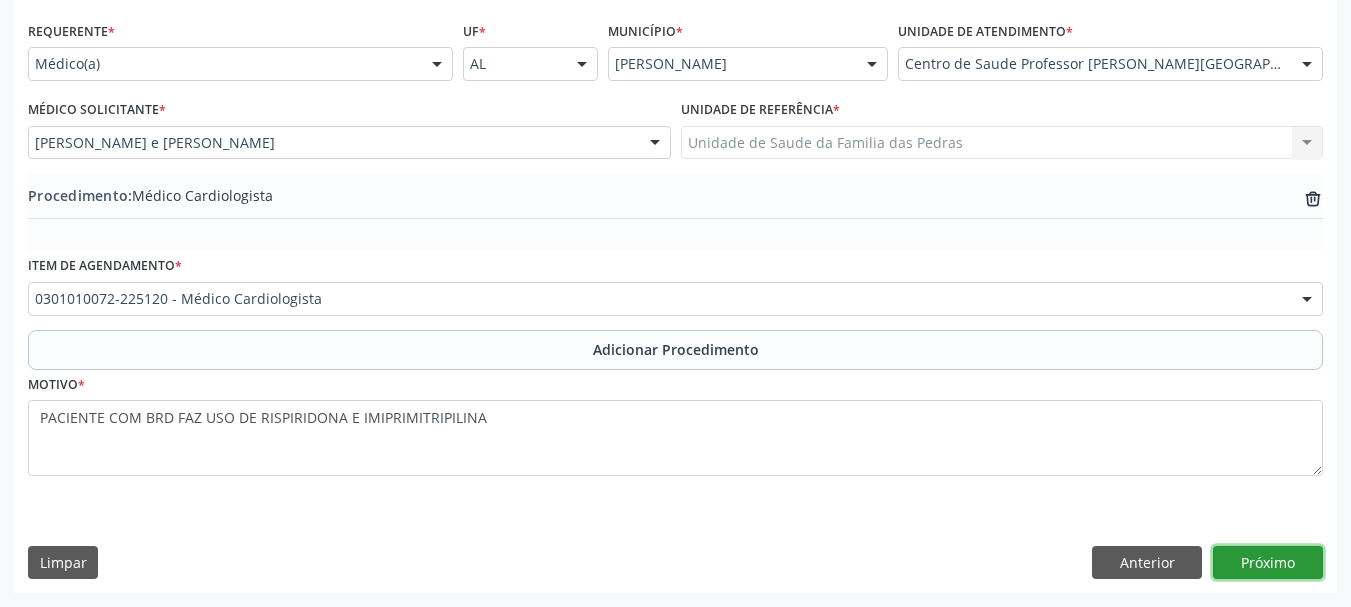 click on "Próximo" at bounding box center [1268, 563] 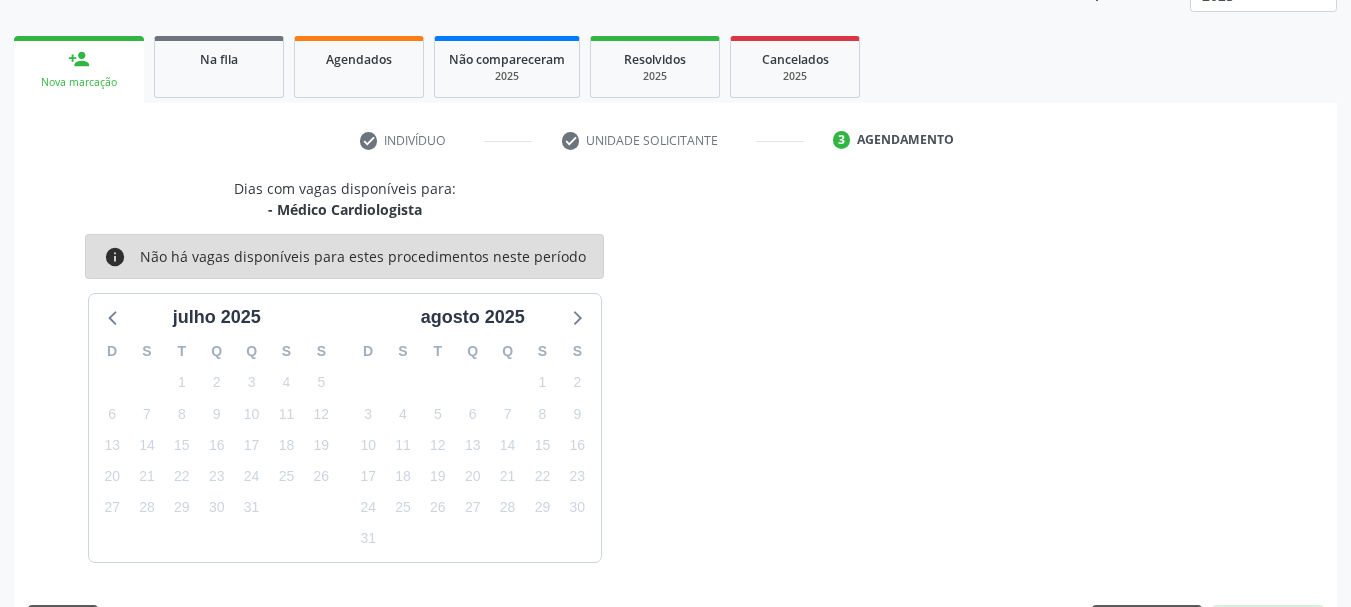 scroll, scrollTop: 350, scrollLeft: 0, axis: vertical 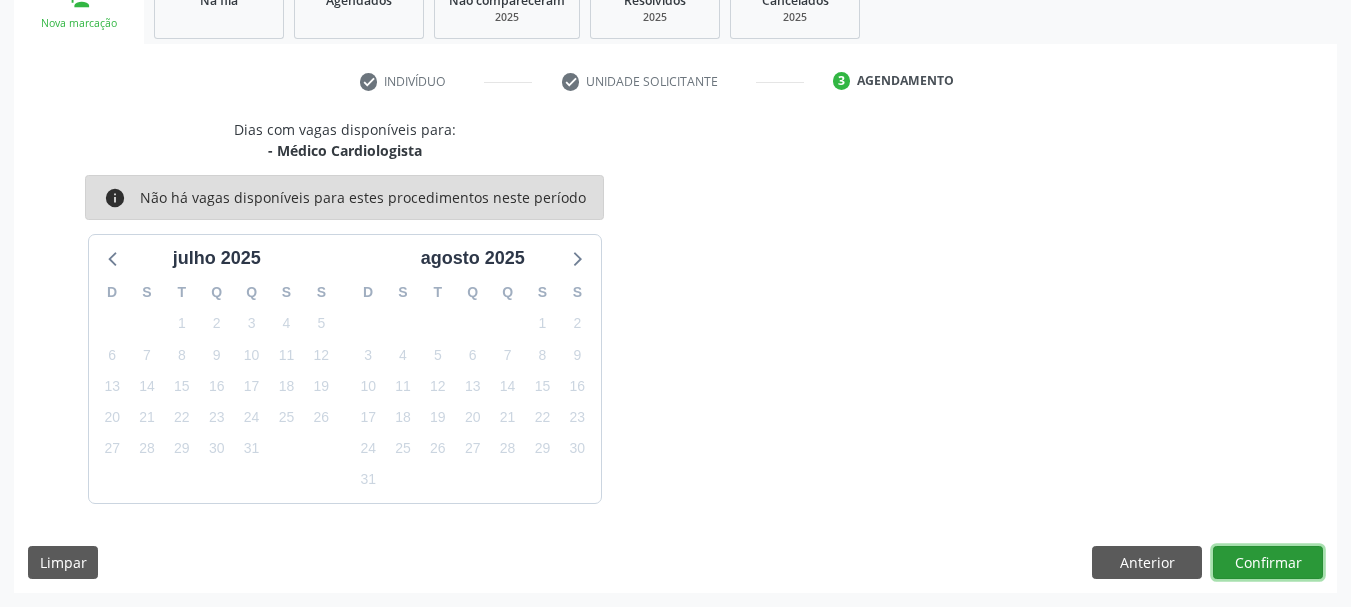 click on "Confirmar" at bounding box center [1268, 563] 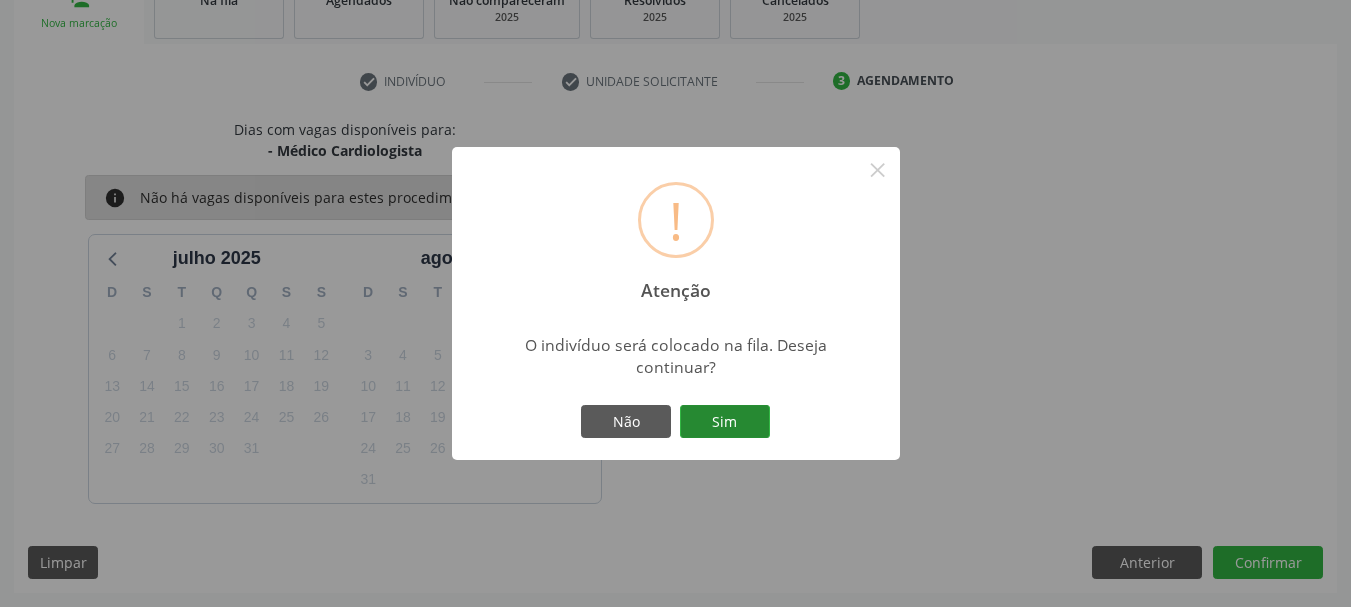 click on "Sim" at bounding box center (725, 422) 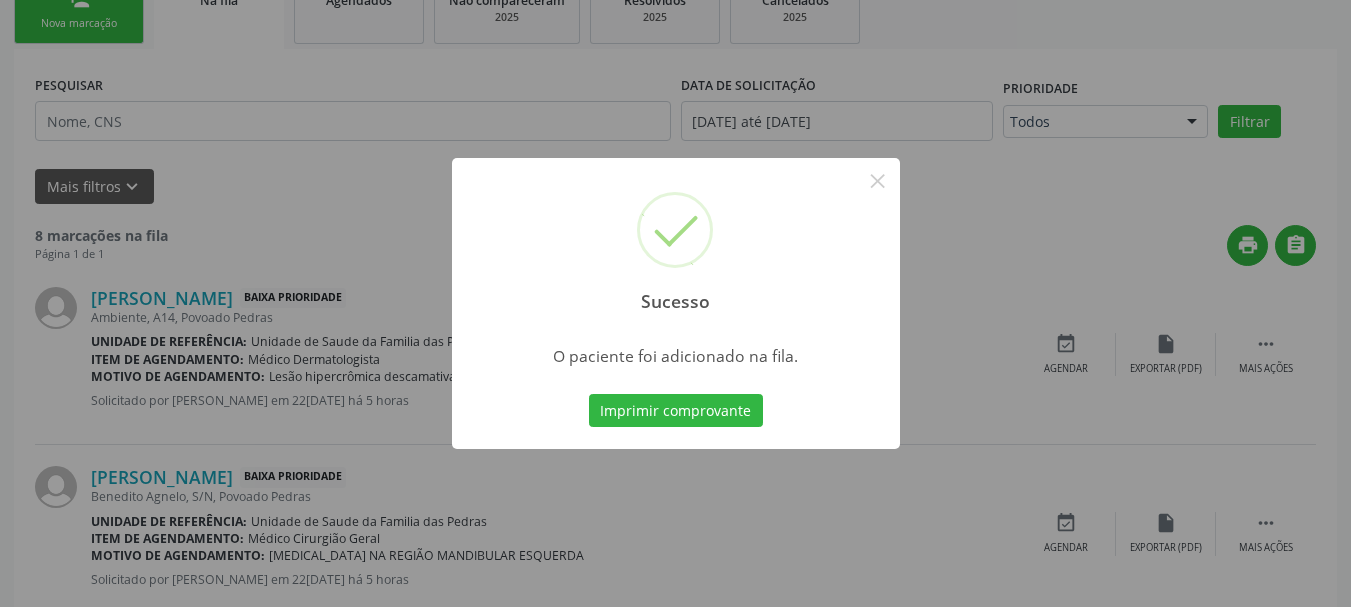 scroll, scrollTop: 88, scrollLeft: 0, axis: vertical 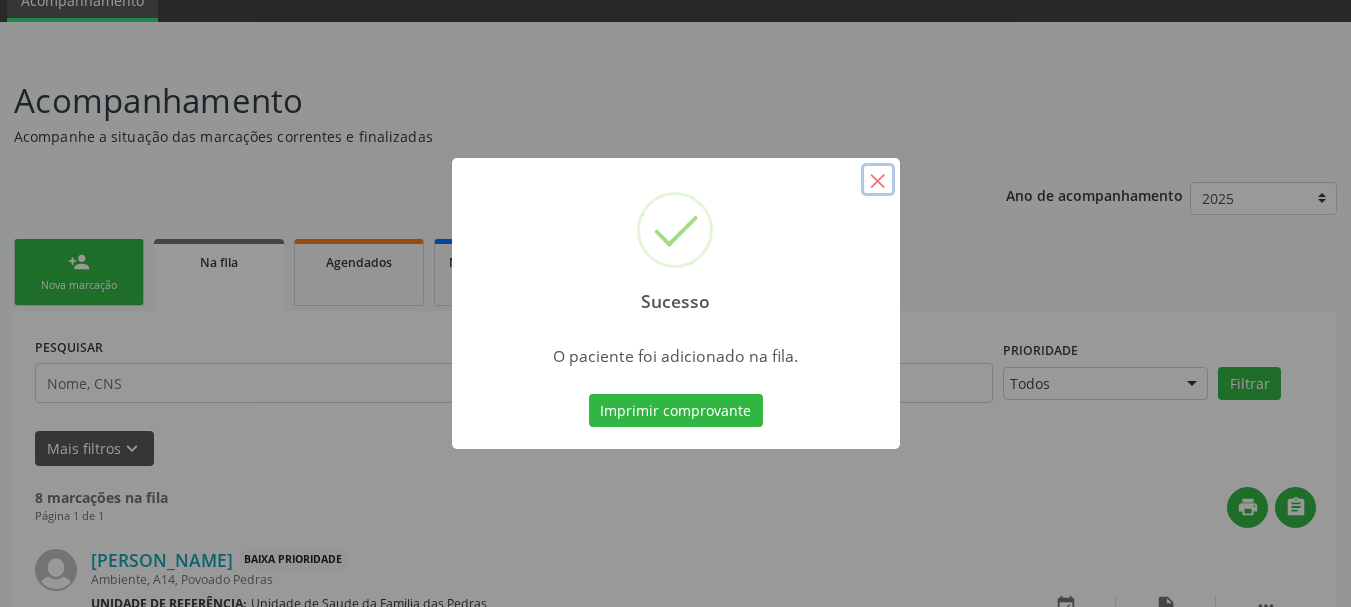 click on "×" at bounding box center [878, 180] 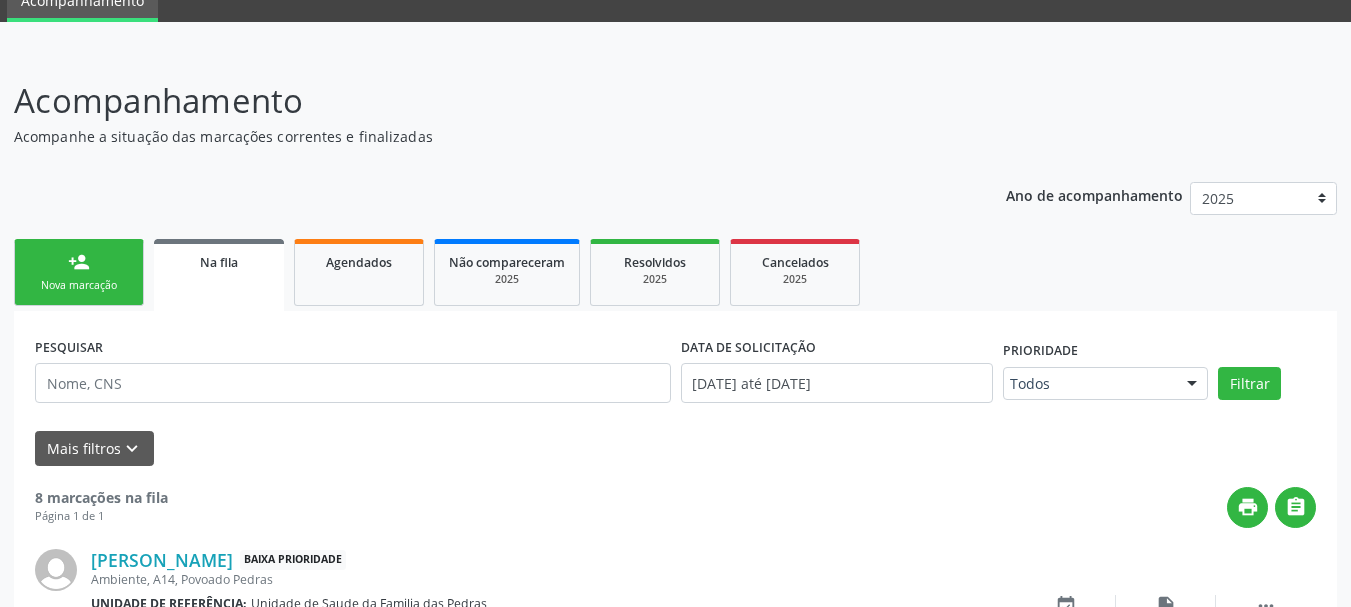 click on "person_add" at bounding box center [79, 262] 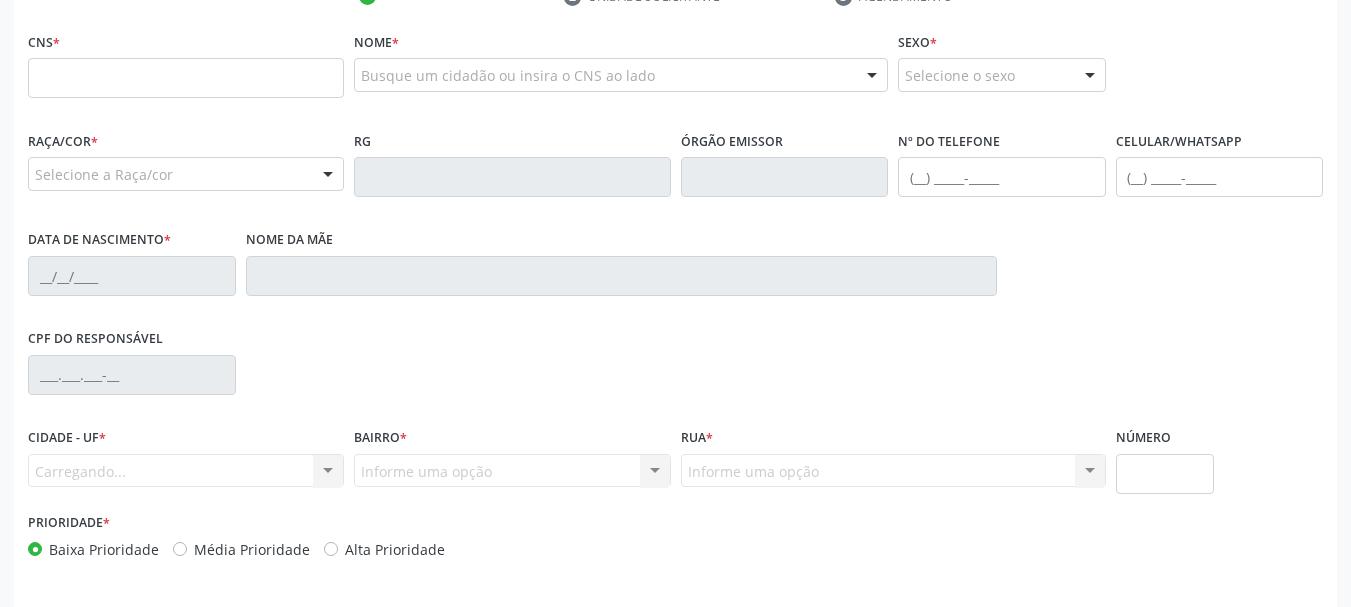 scroll, scrollTop: 488, scrollLeft: 0, axis: vertical 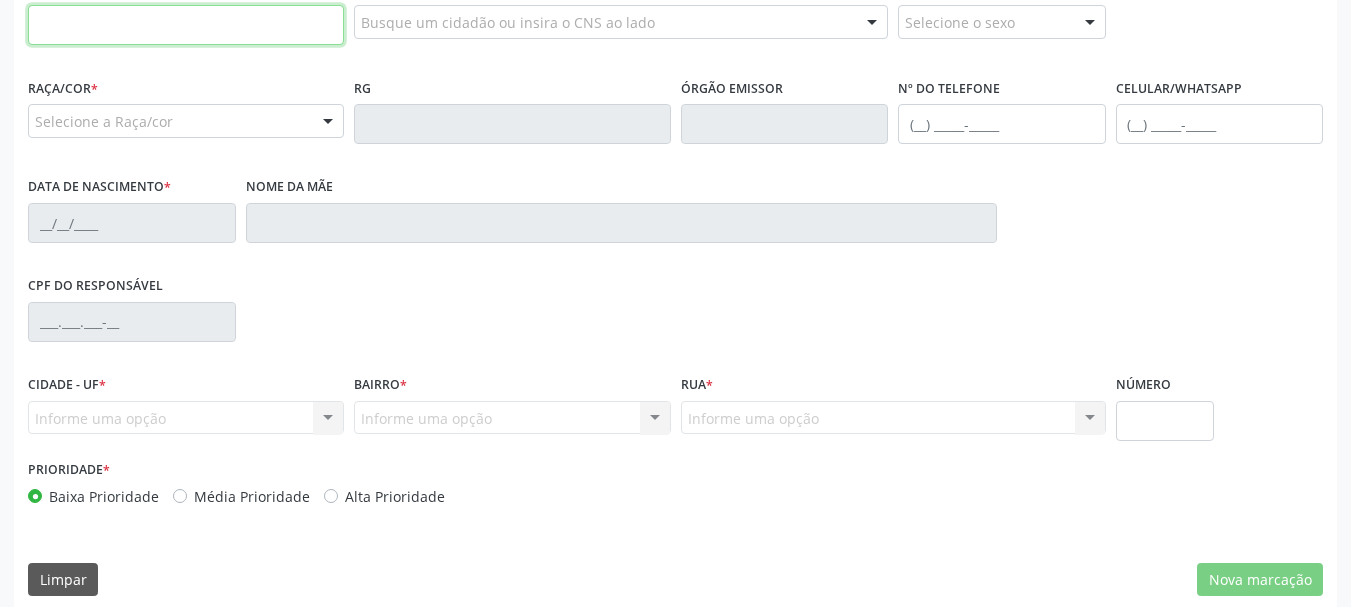 click at bounding box center [186, 25] 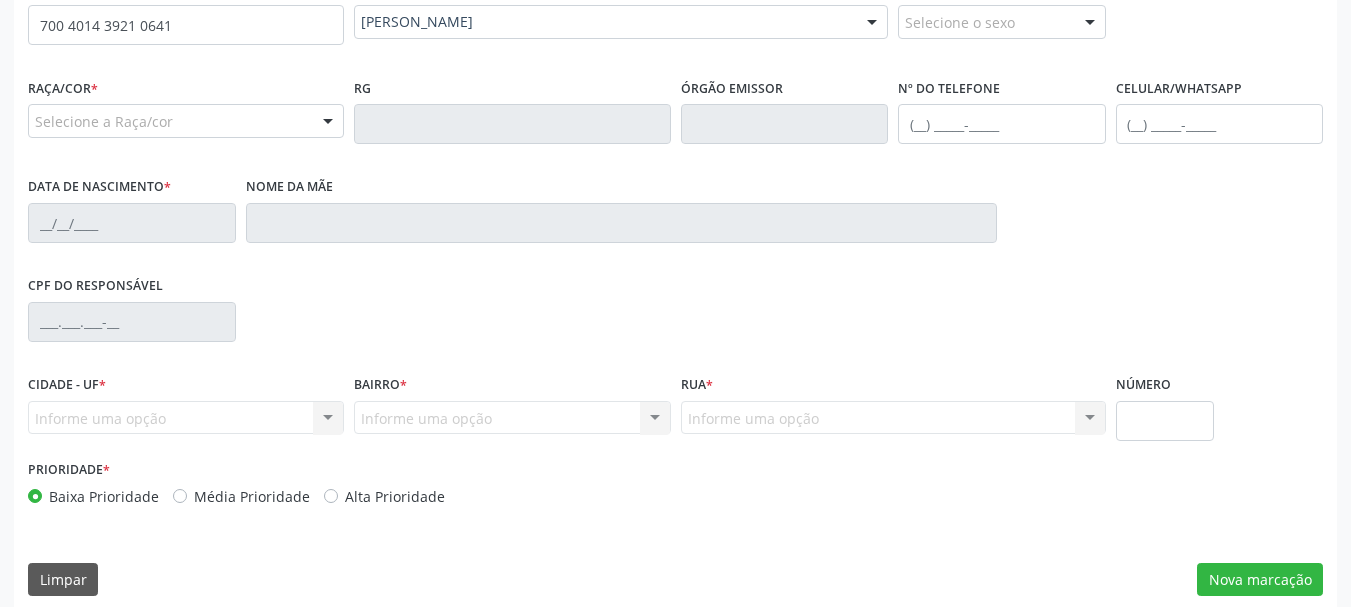 type on "700 4014 3921 0641" 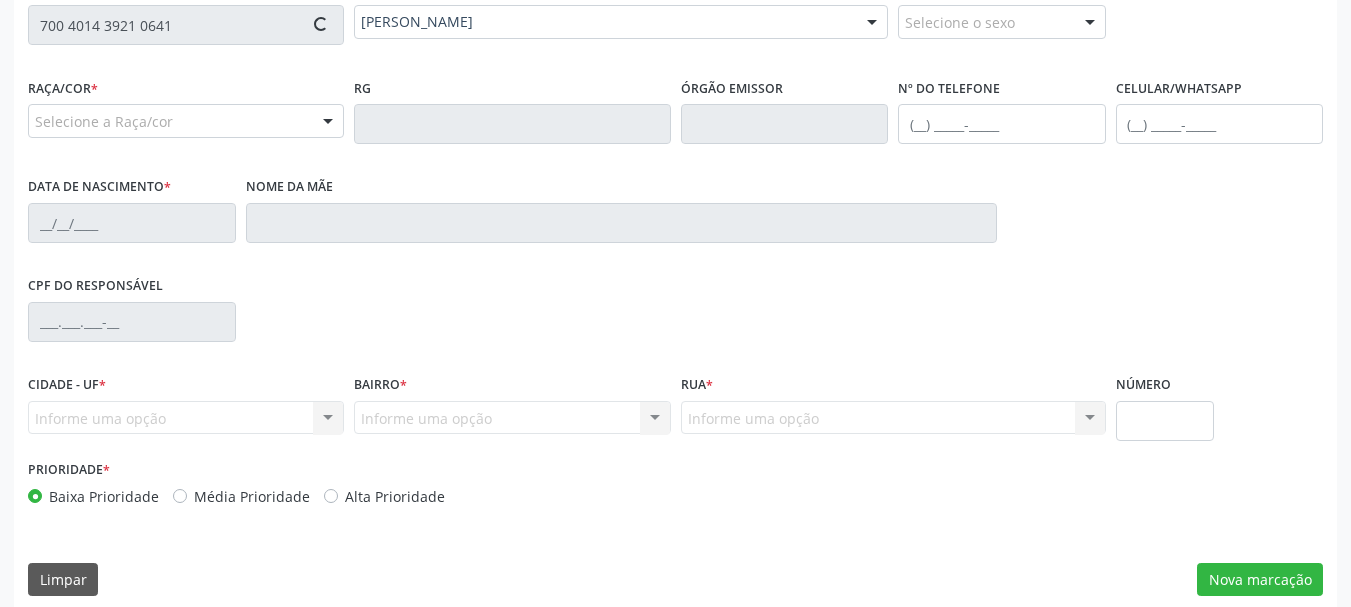 type on "[PHONE_NUMBER]" 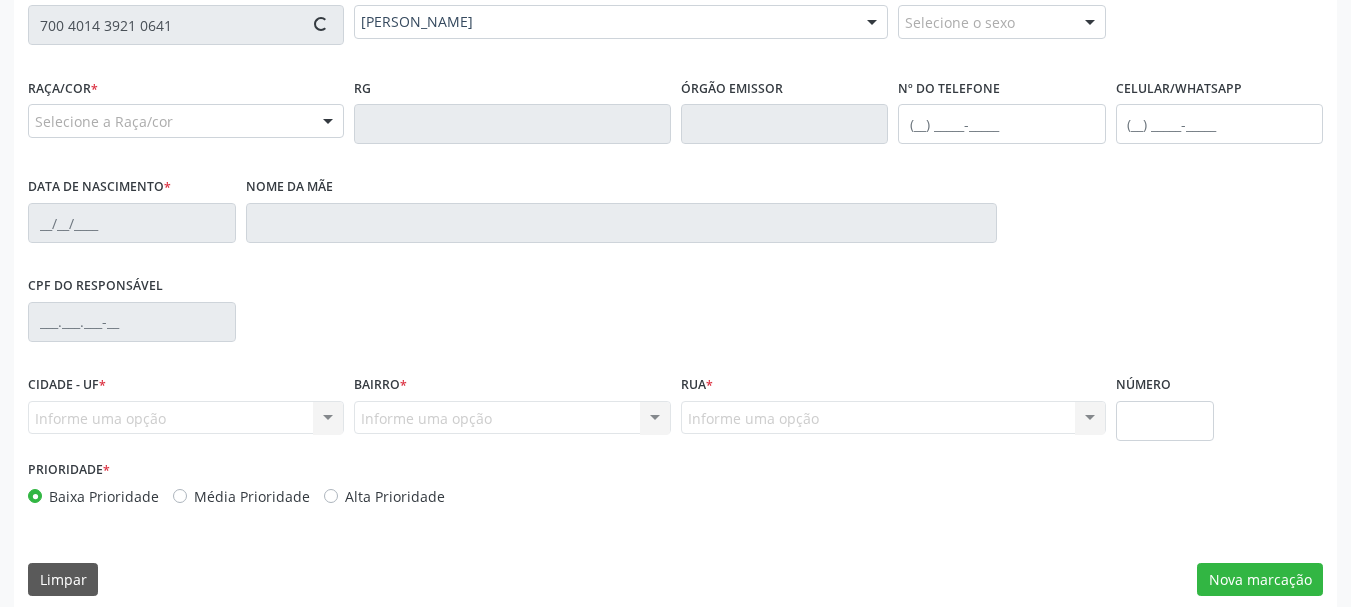 type on "1[DATE]" 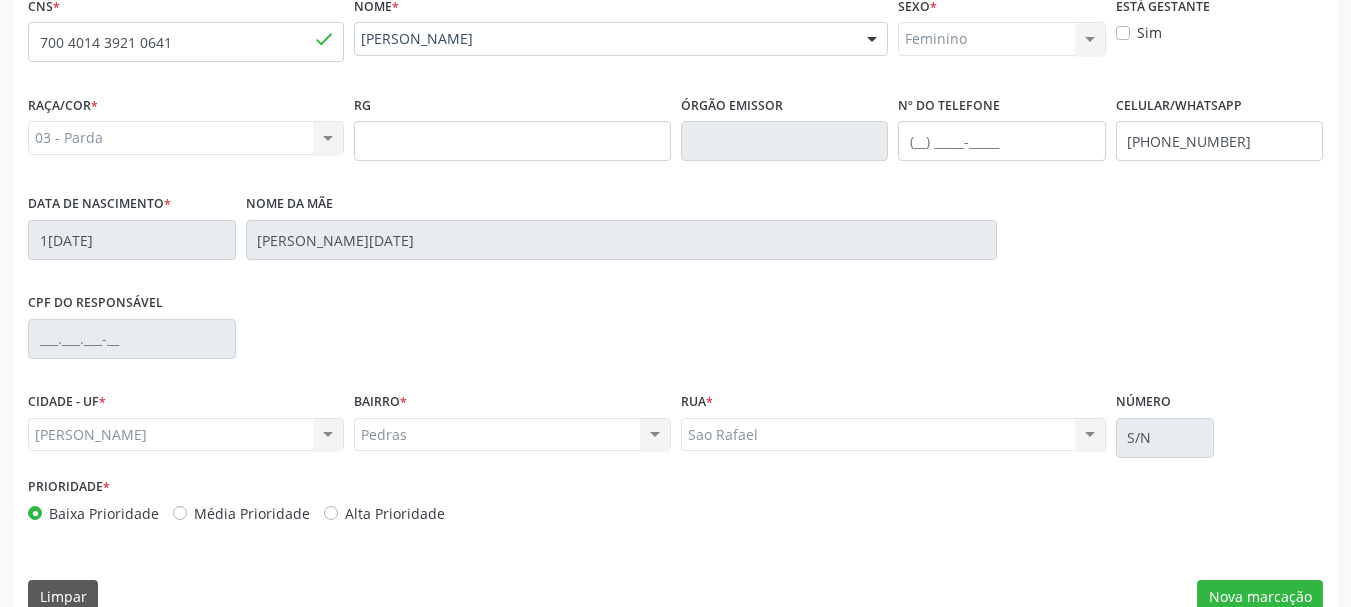 scroll, scrollTop: 505, scrollLeft: 0, axis: vertical 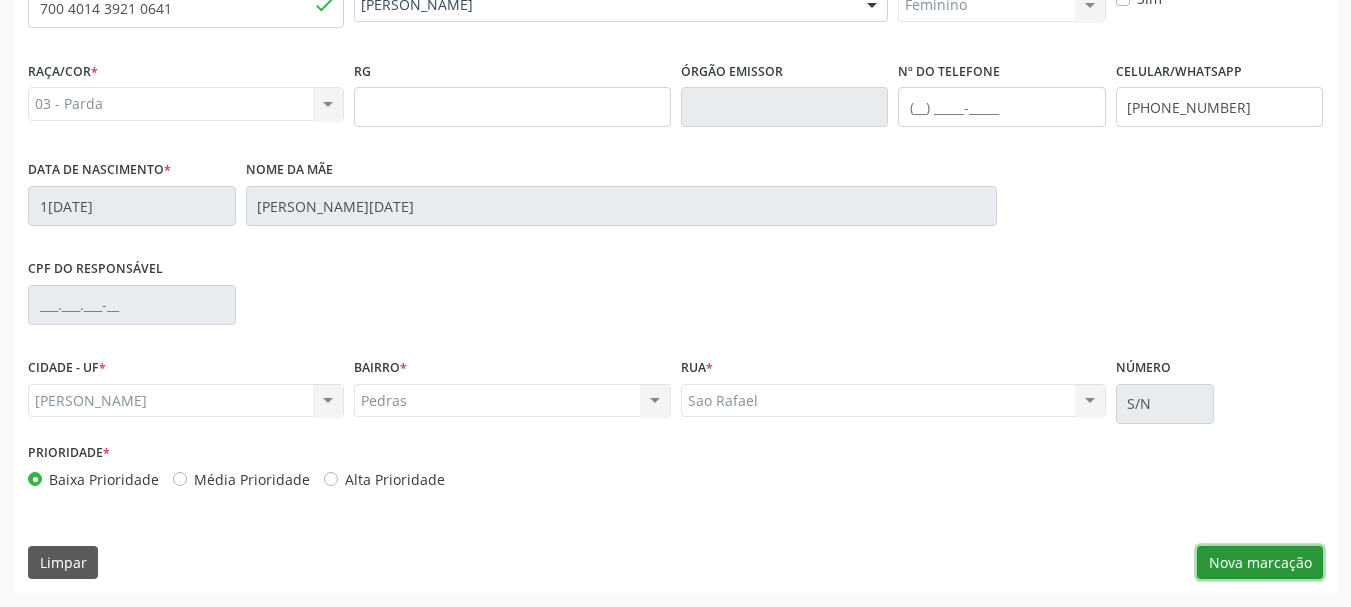 click on "Nova marcação" at bounding box center (1260, 563) 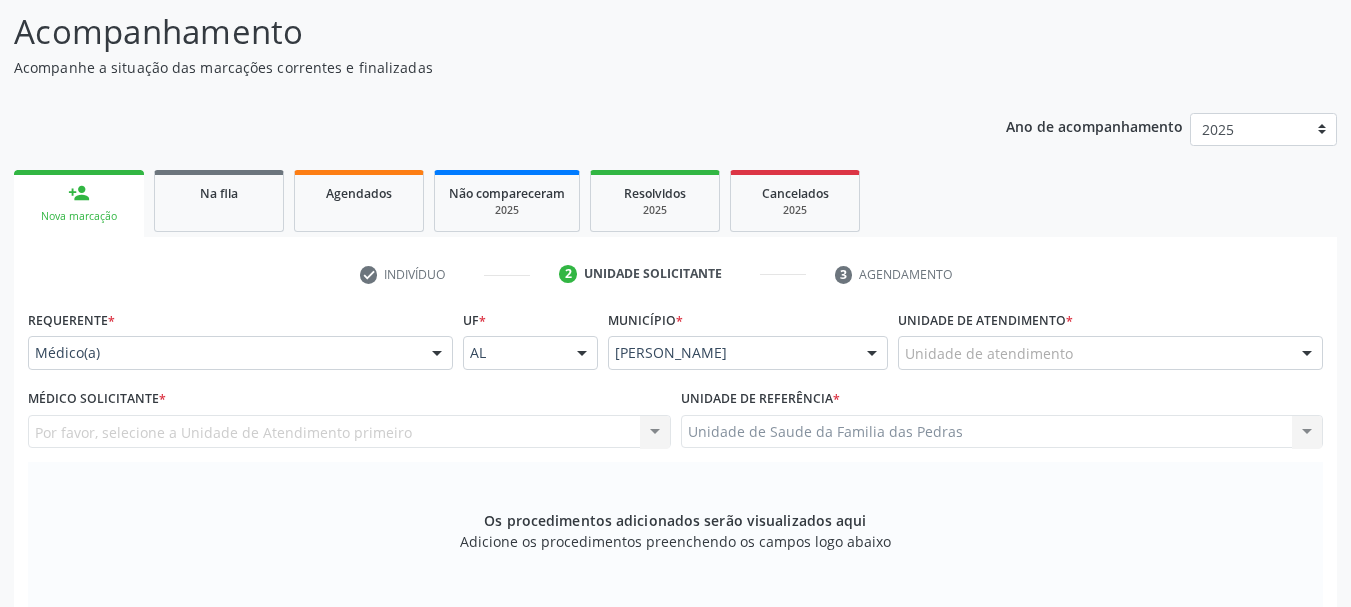 scroll, scrollTop: 205, scrollLeft: 0, axis: vertical 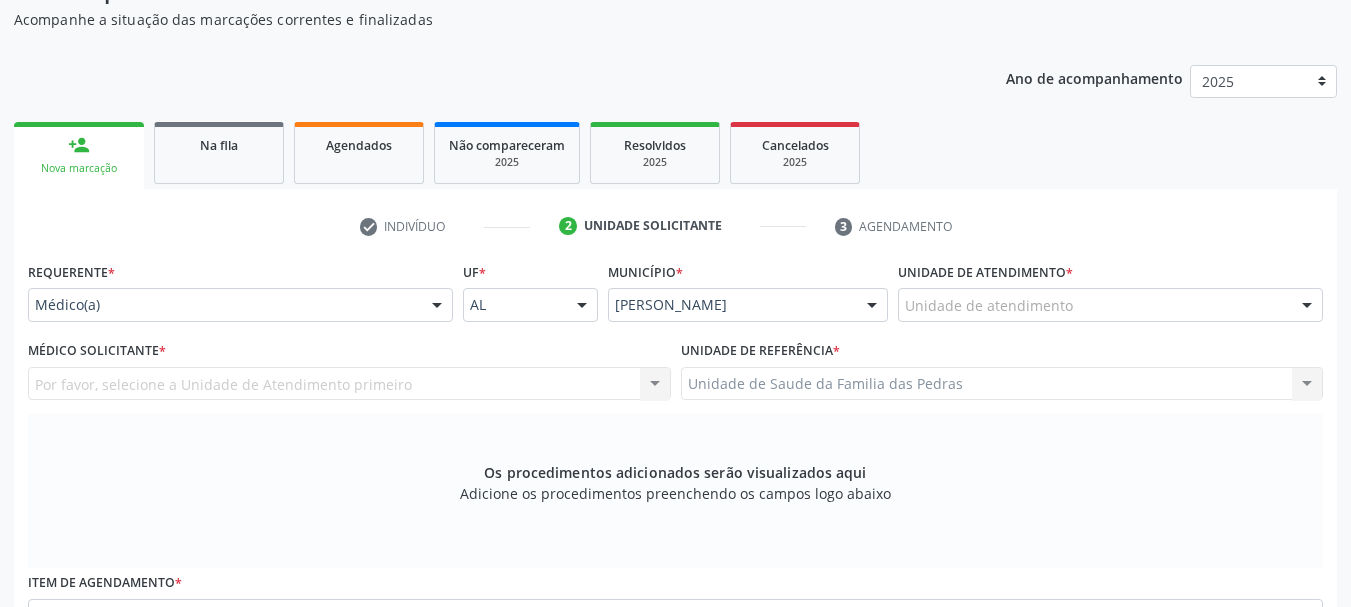 click at bounding box center (1307, 306) 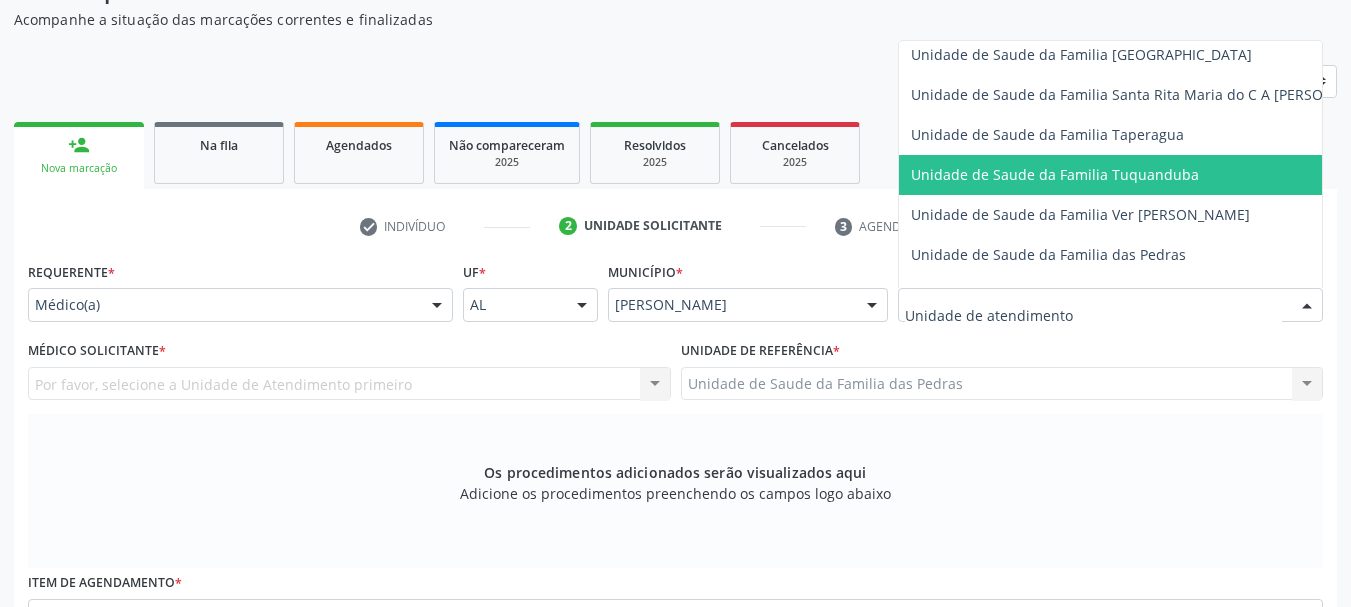 scroll, scrollTop: 1400, scrollLeft: 0, axis: vertical 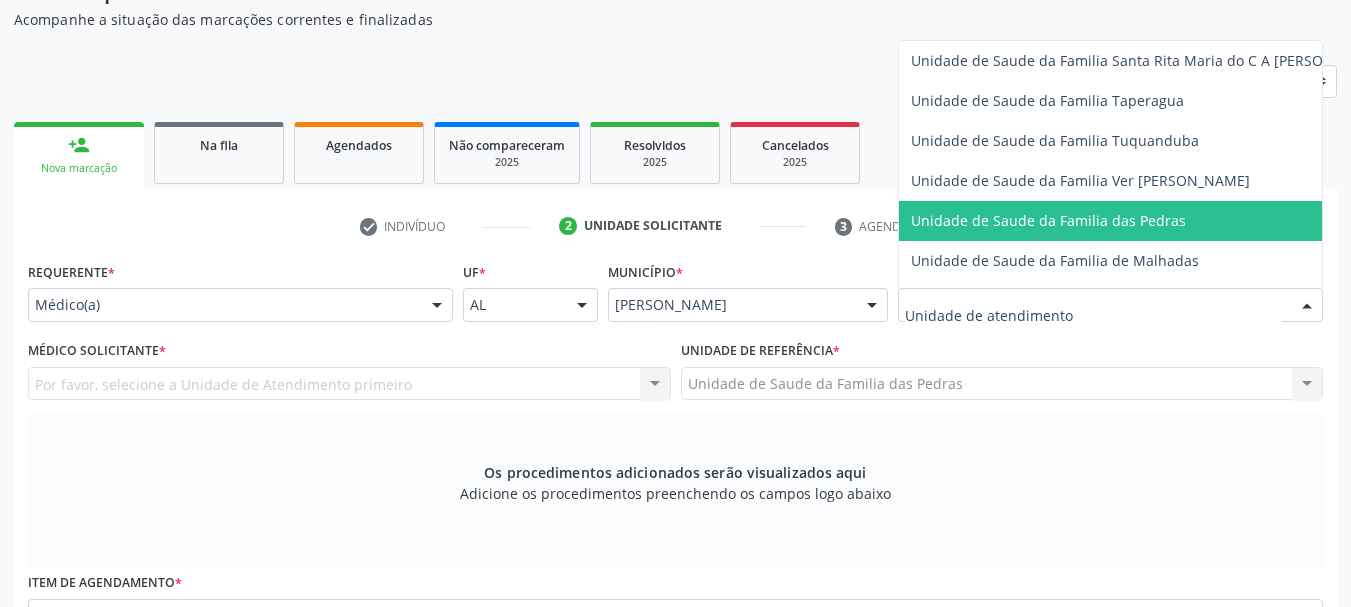 click on "Unidade de Saude da Familia das Pedras" at bounding box center [1148, 221] 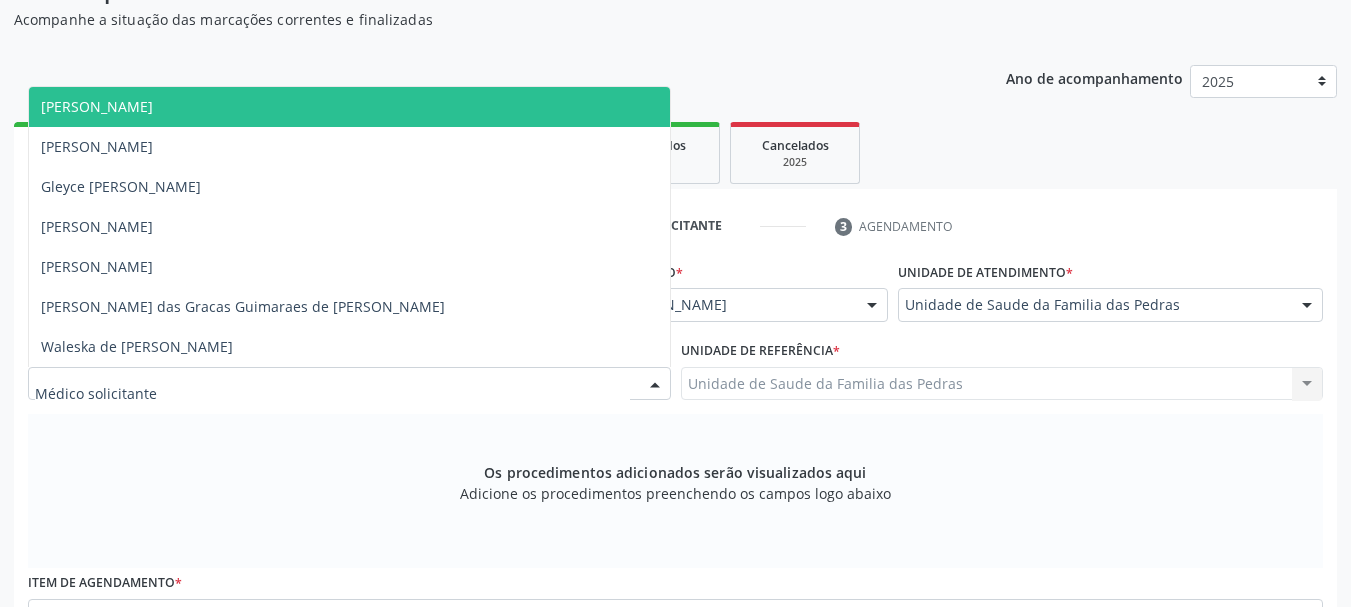 click at bounding box center (655, 385) 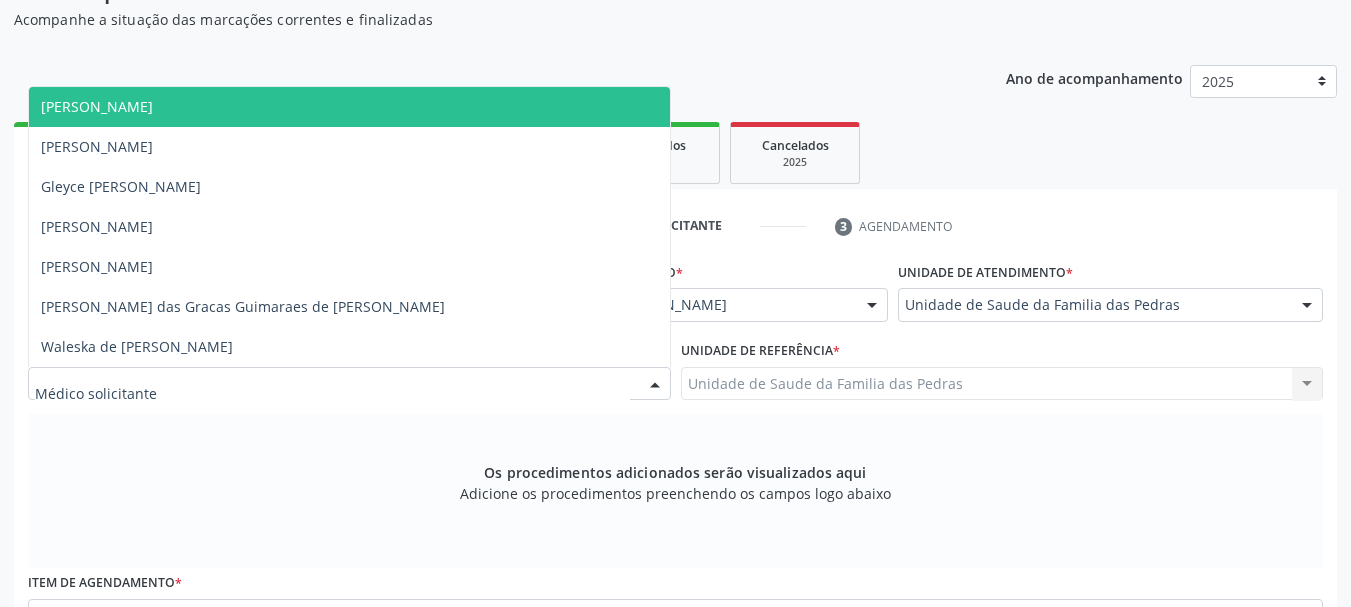 click on "[PERSON_NAME]" at bounding box center (349, 107) 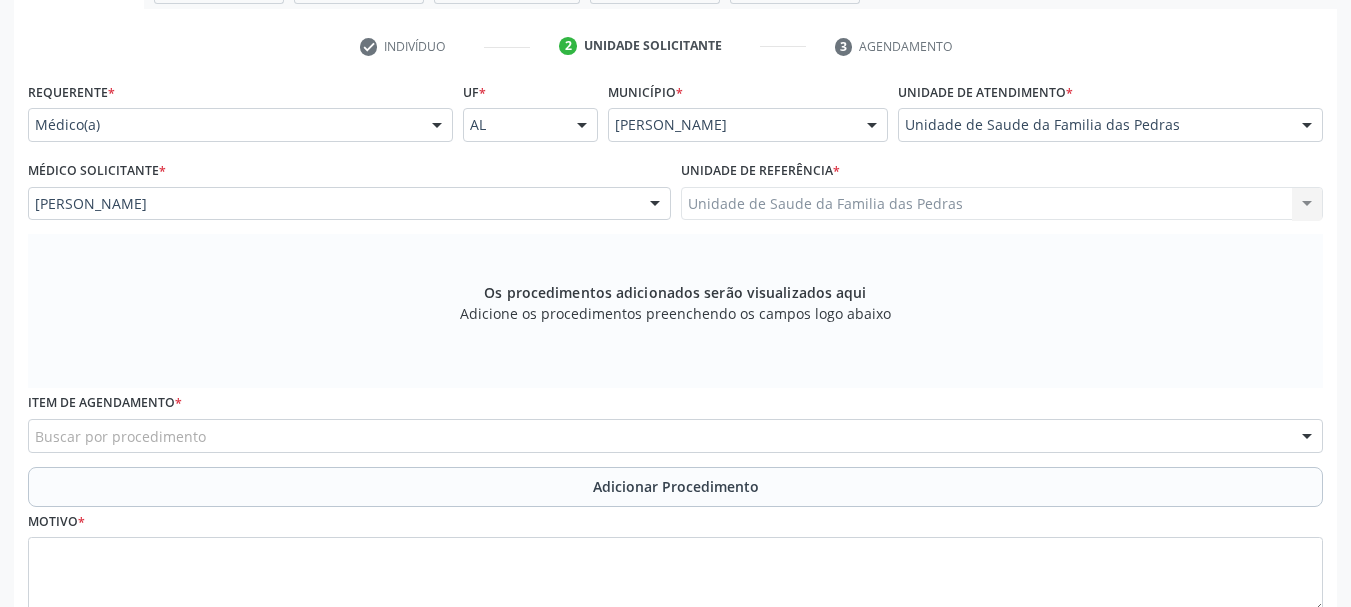 scroll, scrollTop: 505, scrollLeft: 0, axis: vertical 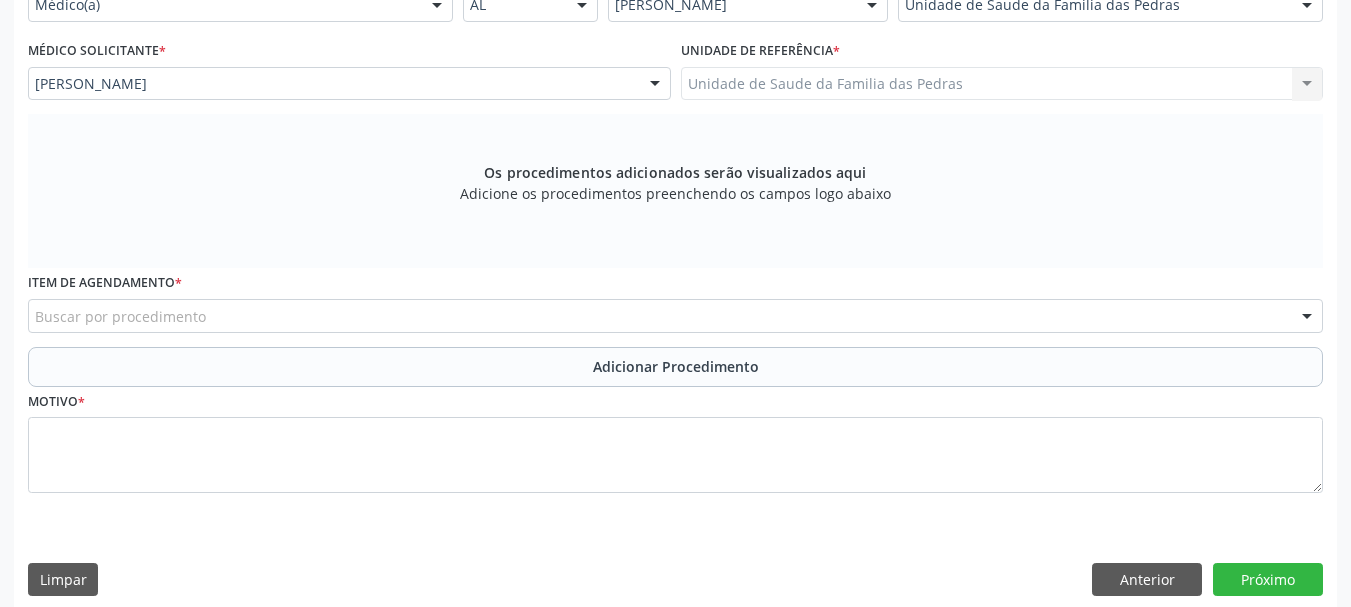 click on "Buscar por procedimento" at bounding box center [675, 316] 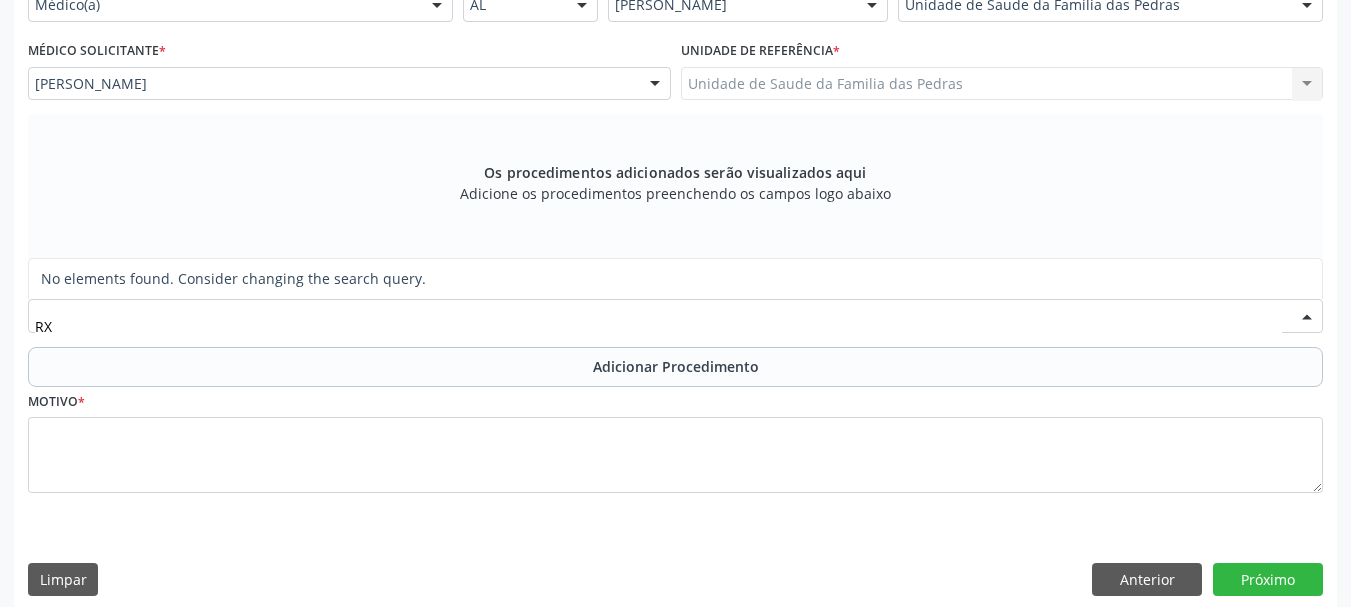 type on "R" 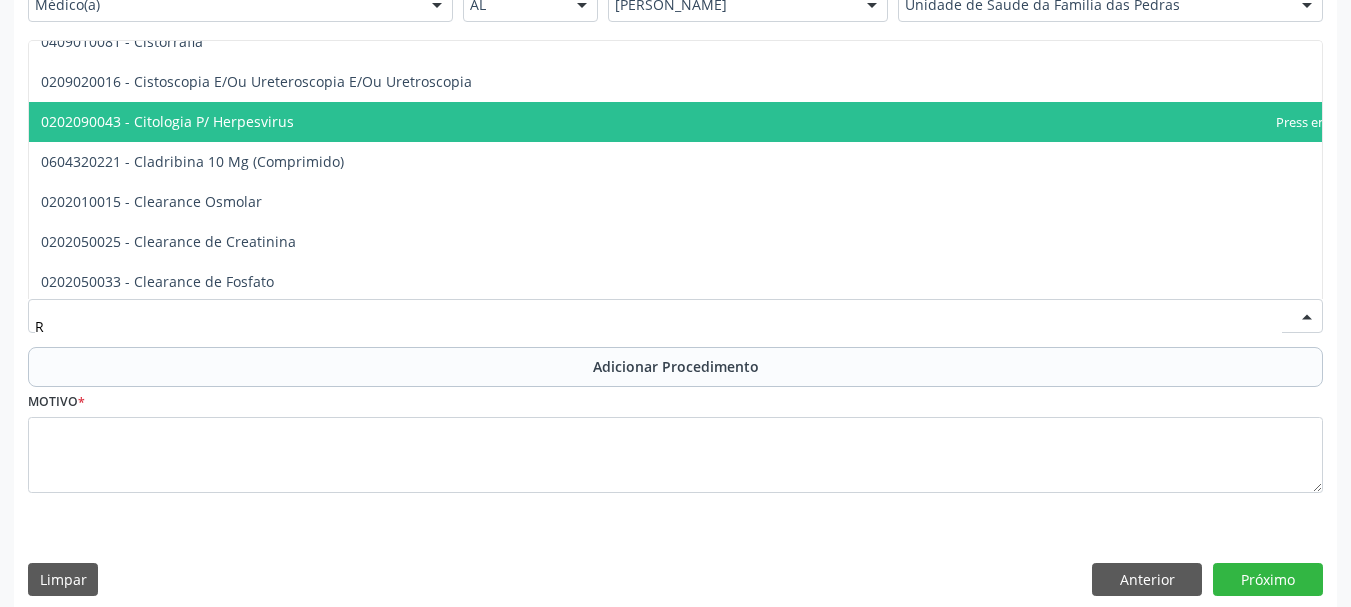 scroll, scrollTop: 31500, scrollLeft: 0, axis: vertical 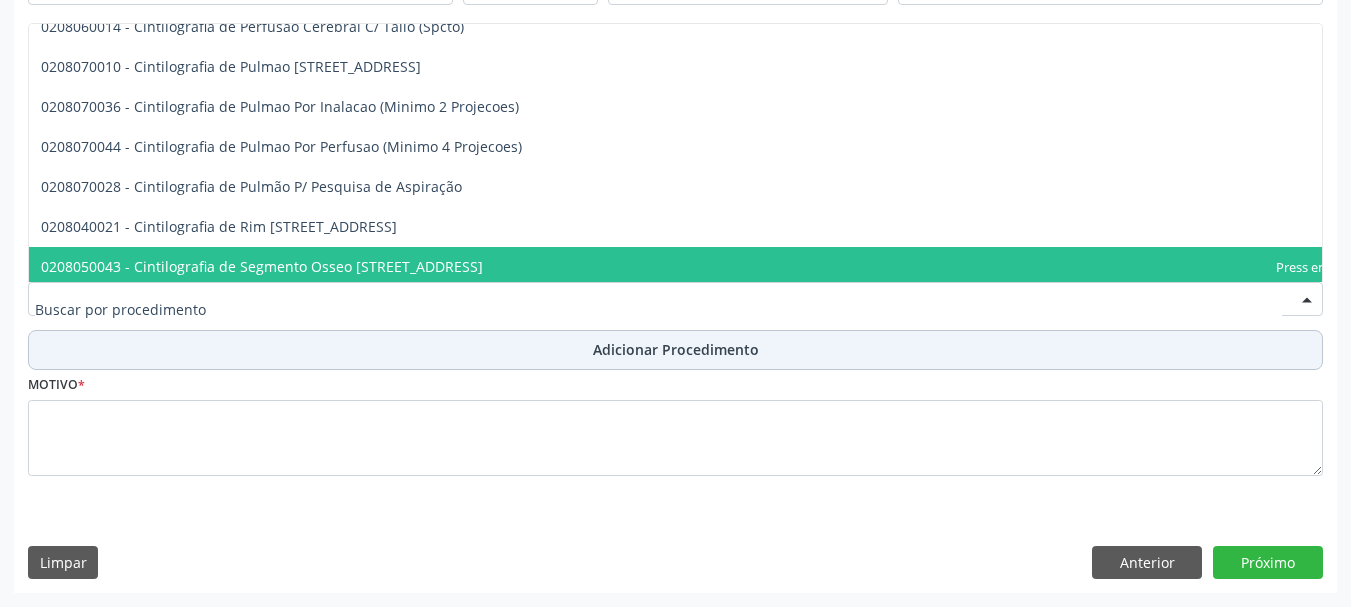 click on "Adicionar Procedimento" at bounding box center (675, 350) 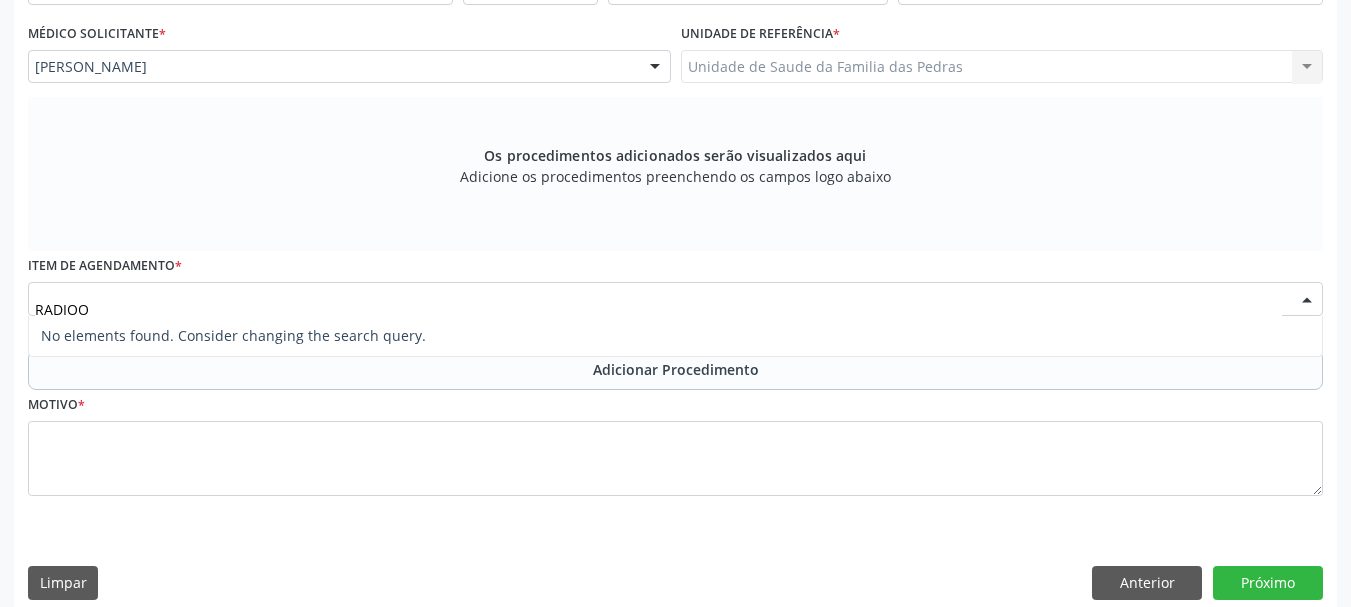 scroll, scrollTop: 0, scrollLeft: 0, axis: both 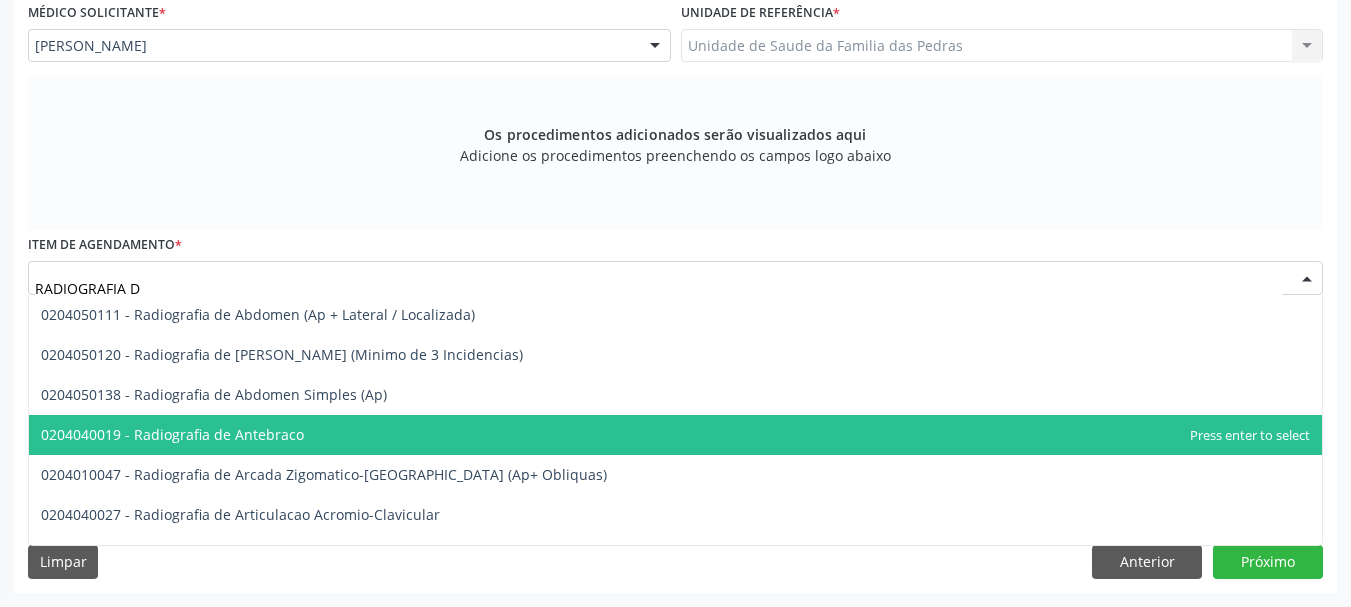 type on "RADIOGRAFIA" 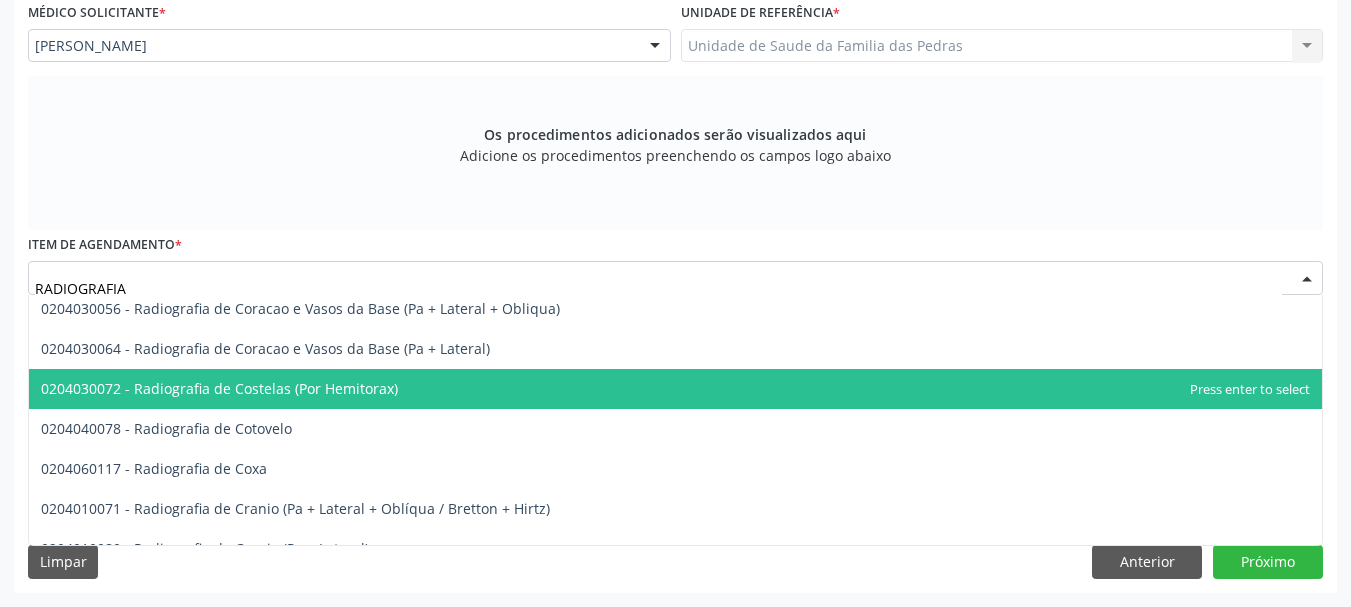 scroll, scrollTop: 1400, scrollLeft: 0, axis: vertical 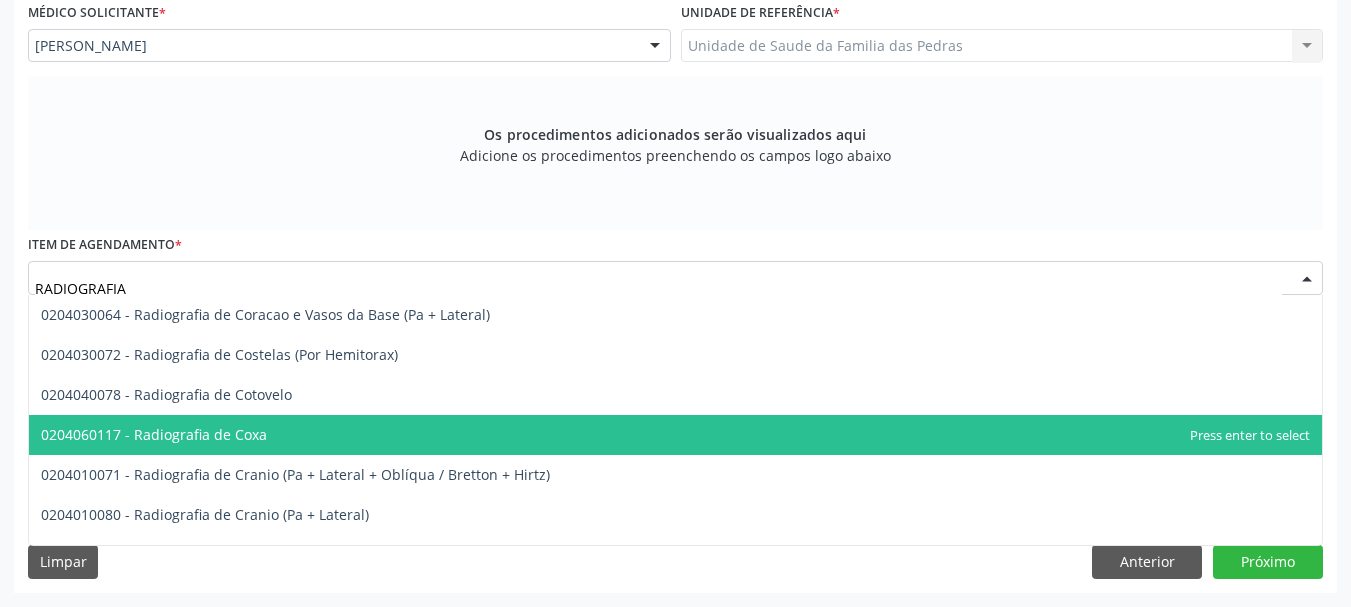 click on "0204060117 - Radiografia de Coxa" at bounding box center [675, 435] 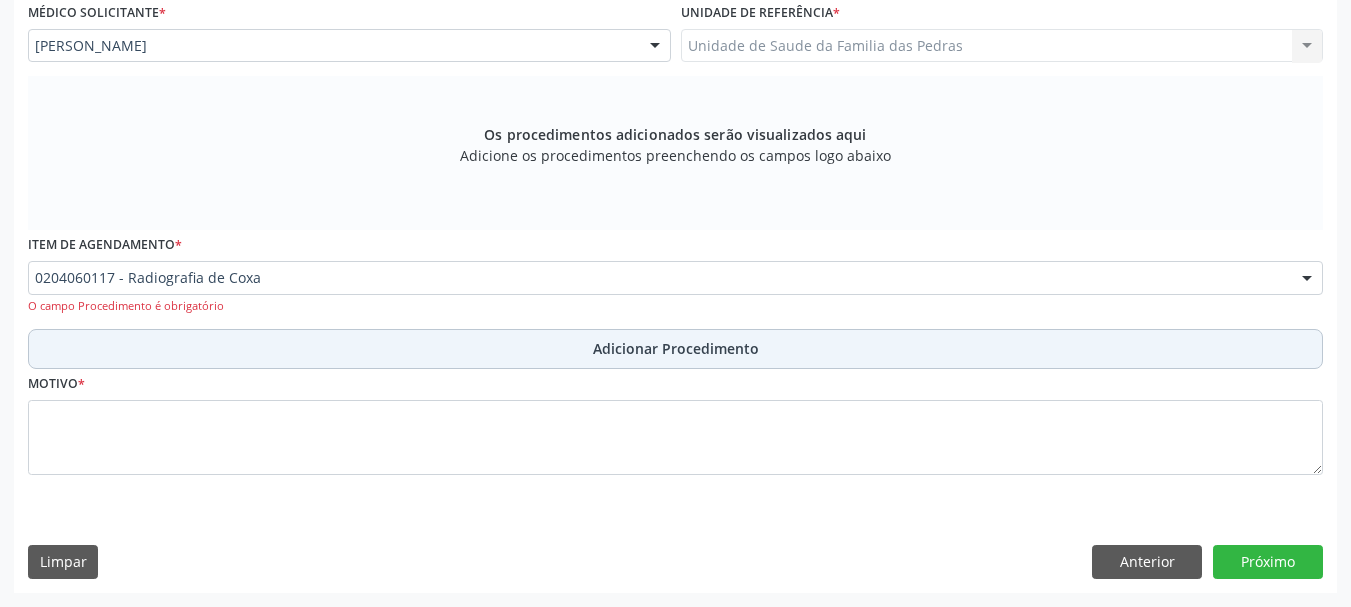click on "Adicionar Procedimento" at bounding box center (675, 349) 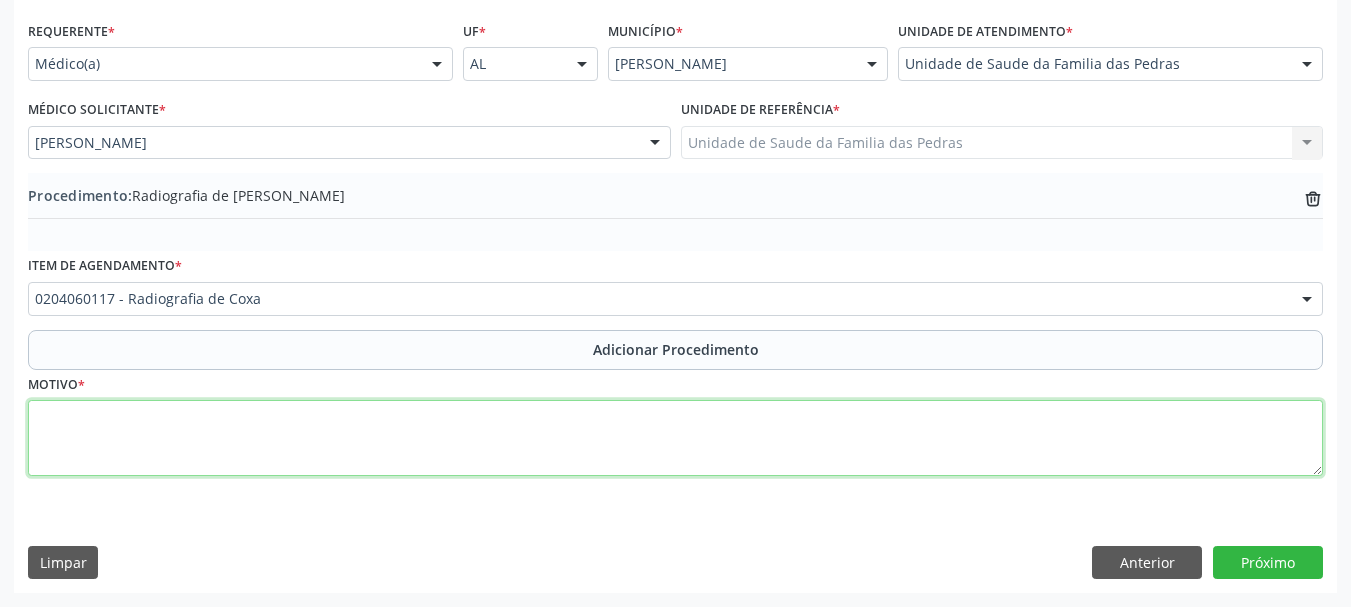click at bounding box center [675, 438] 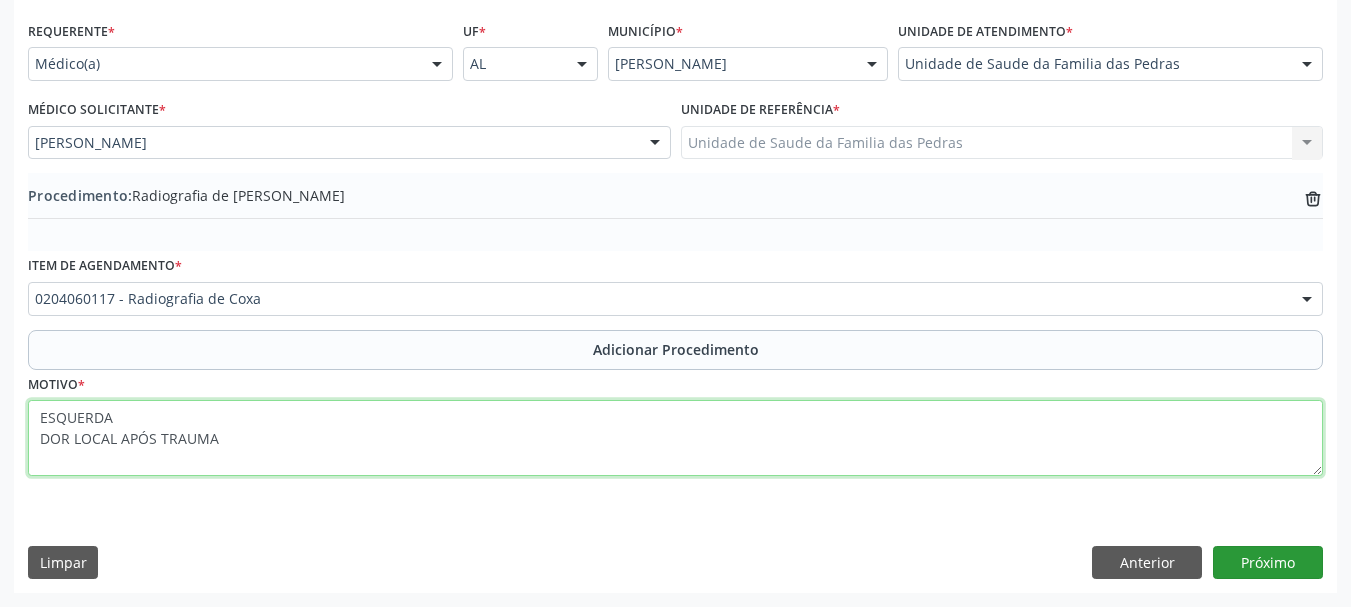 type on "ESQUERDA
DOR LOCAL APÓS TRAUMA" 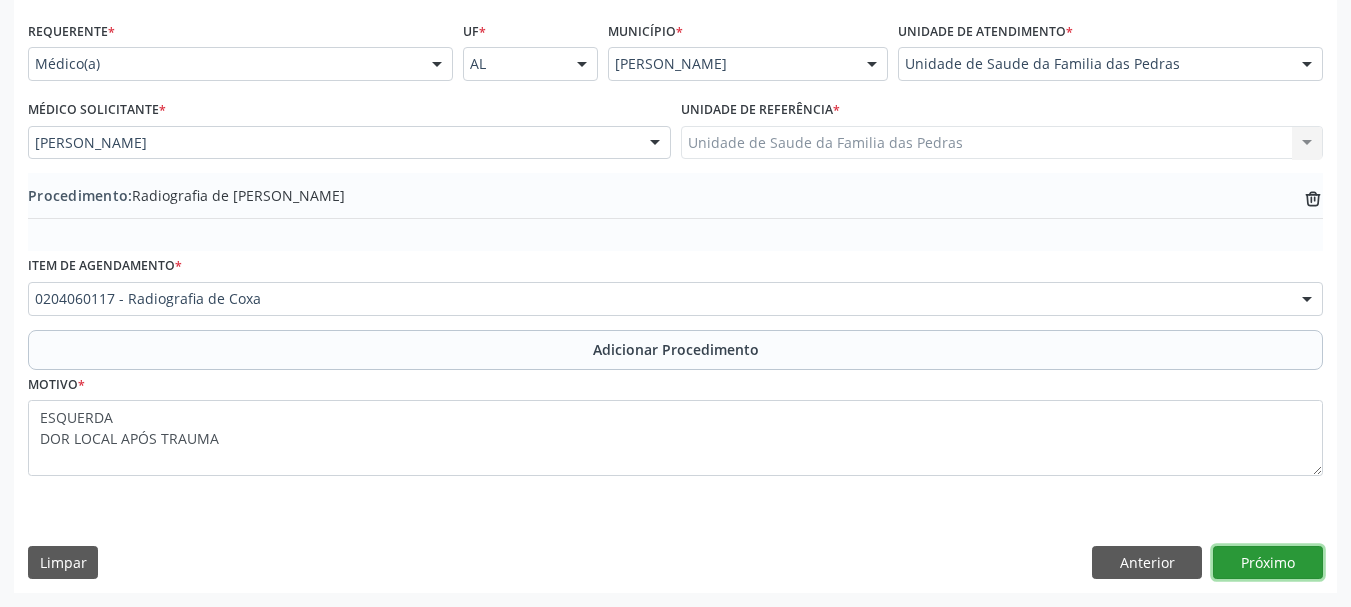 click on "Próximo" at bounding box center (1268, 563) 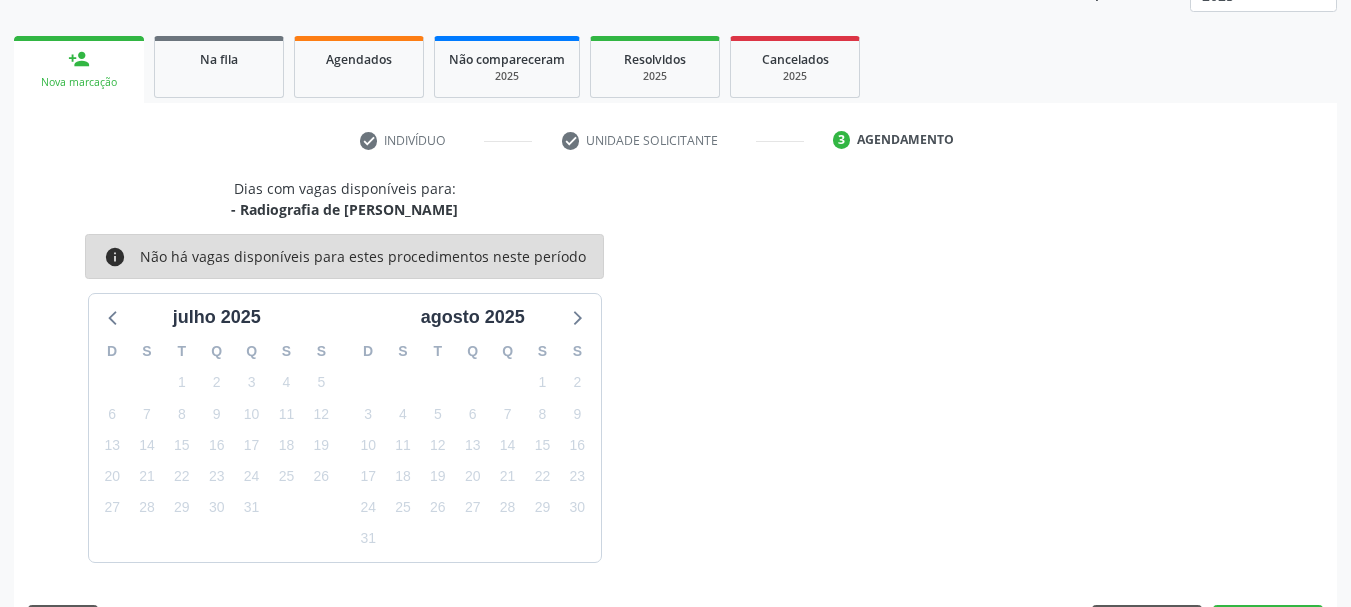 scroll, scrollTop: 350, scrollLeft: 0, axis: vertical 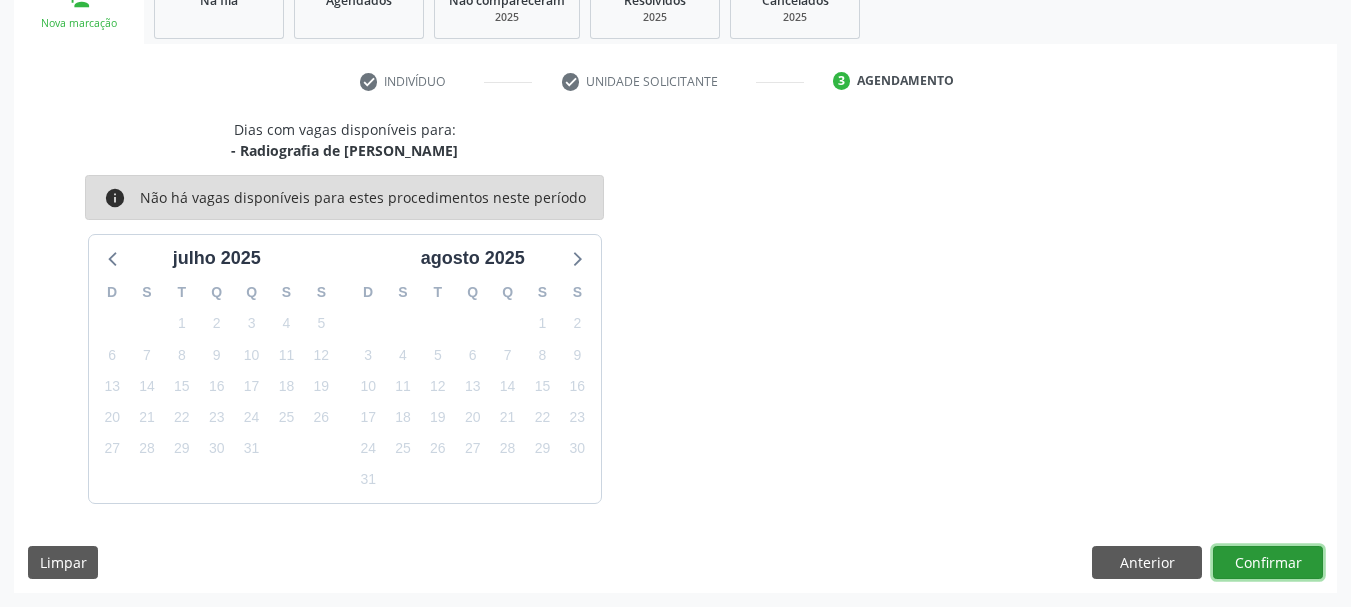 click on "Confirmar" at bounding box center (1268, 563) 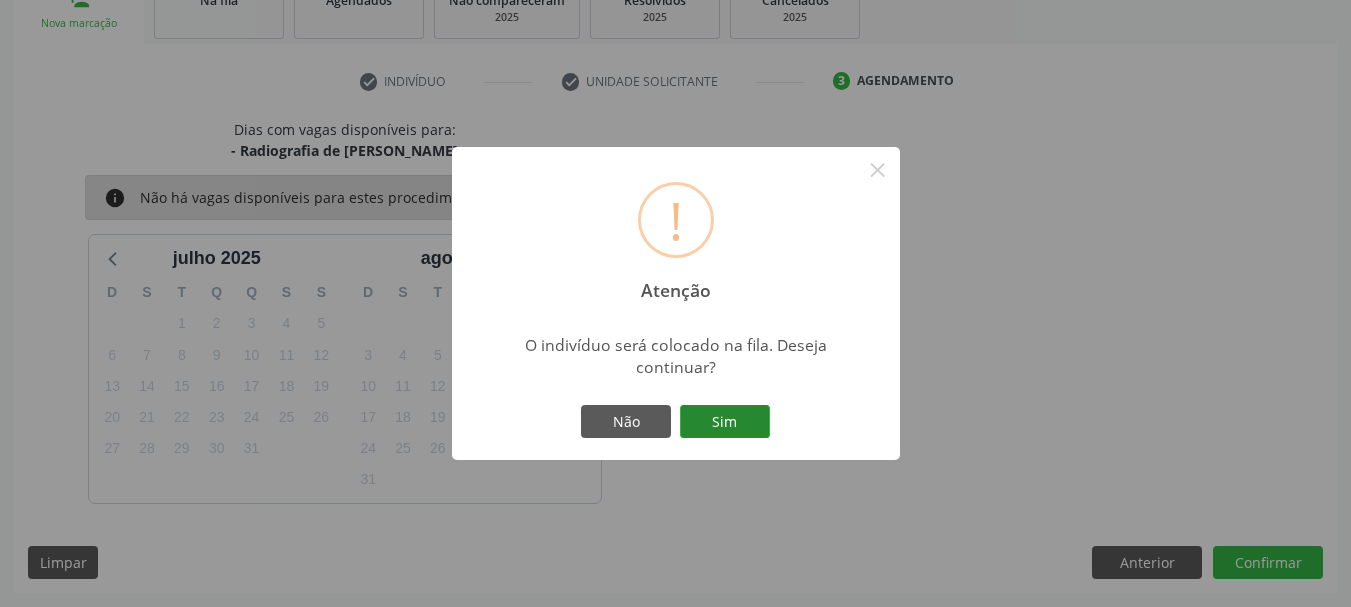 click on "Sim" at bounding box center (725, 422) 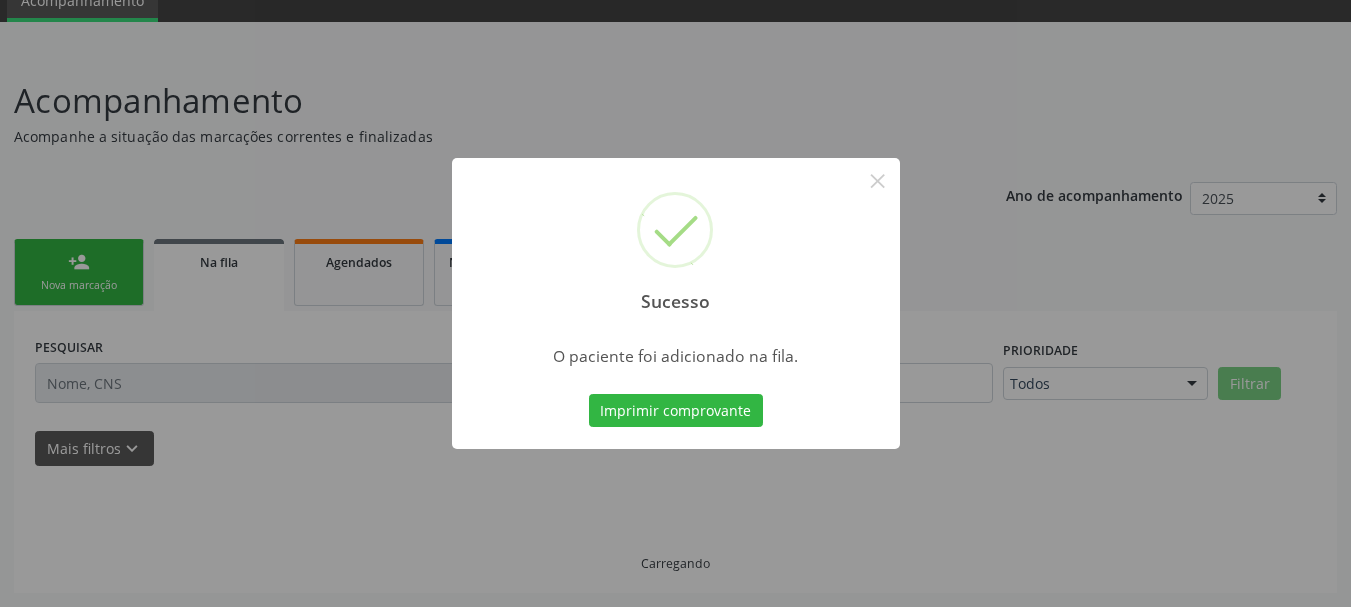 scroll, scrollTop: 88, scrollLeft: 0, axis: vertical 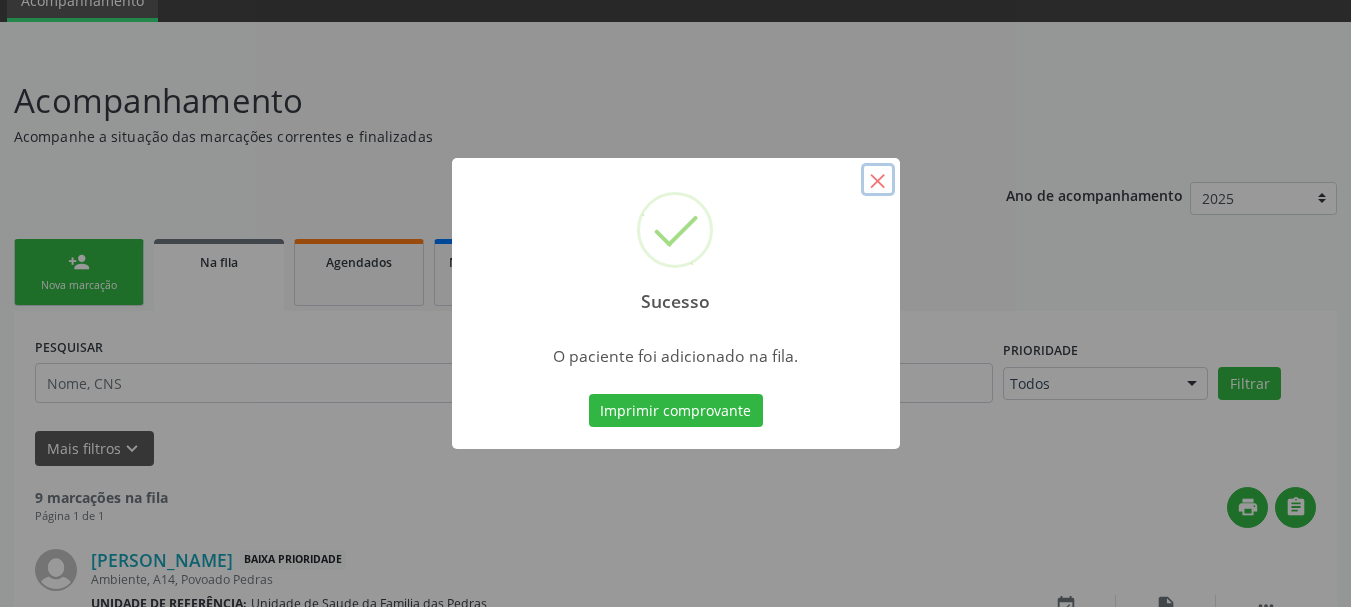 click on "×" at bounding box center [878, 180] 